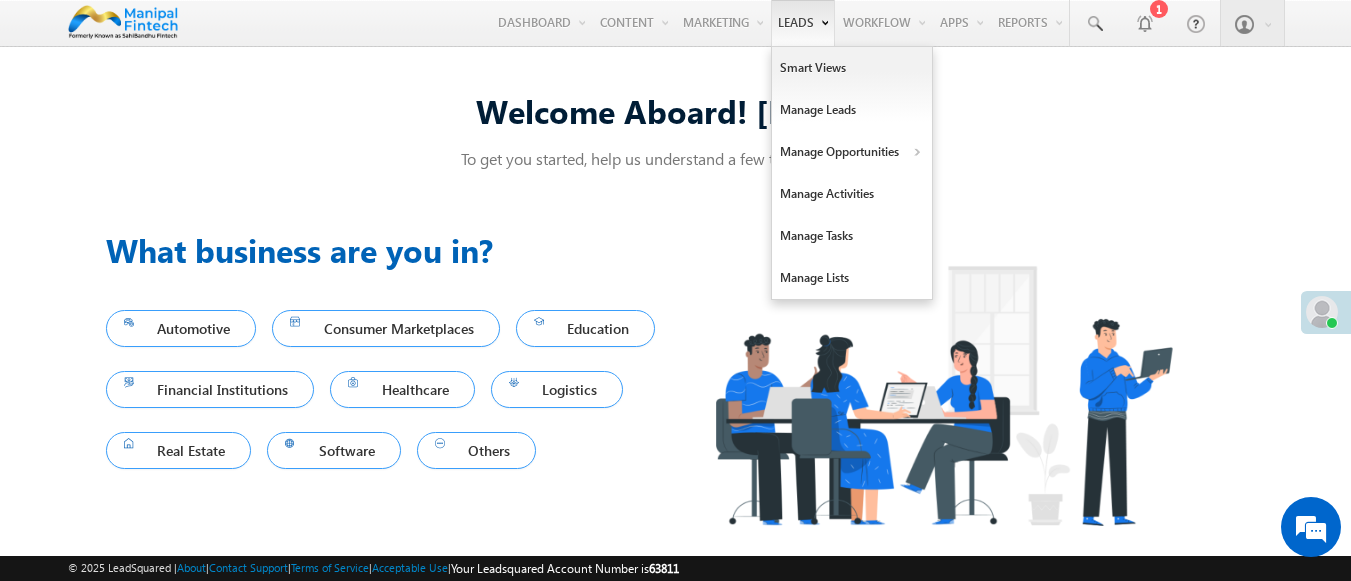 scroll, scrollTop: 13, scrollLeft: 0, axis: vertical 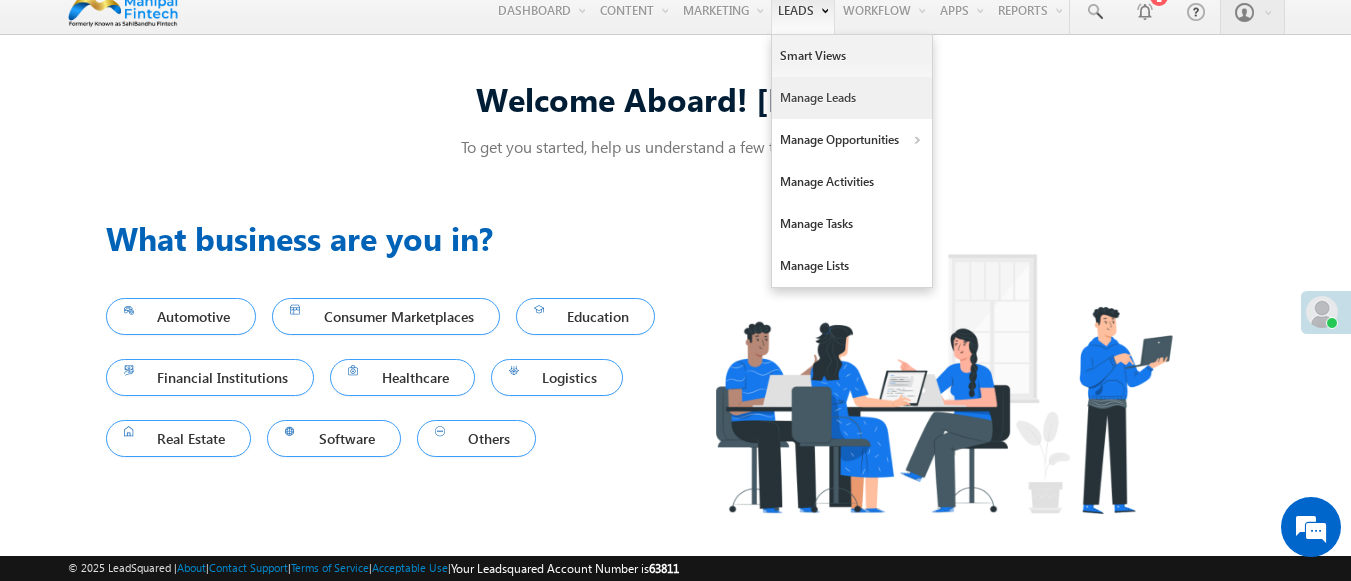 click on "Manage Leads" at bounding box center [852, 98] 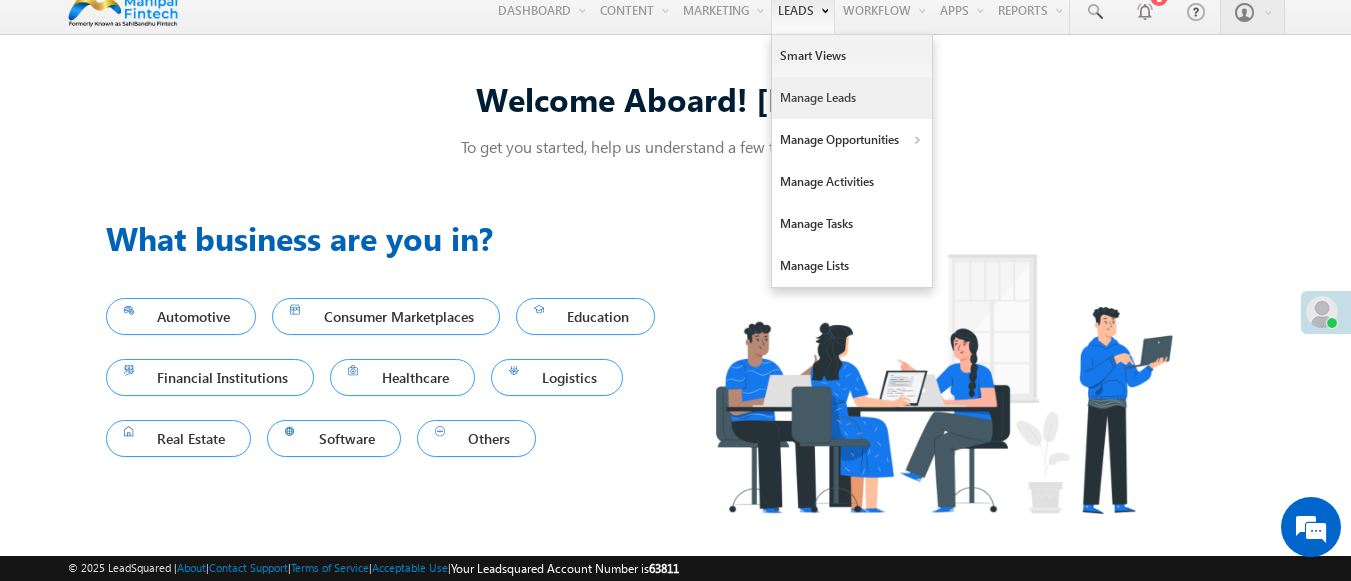 scroll, scrollTop: 0, scrollLeft: 0, axis: both 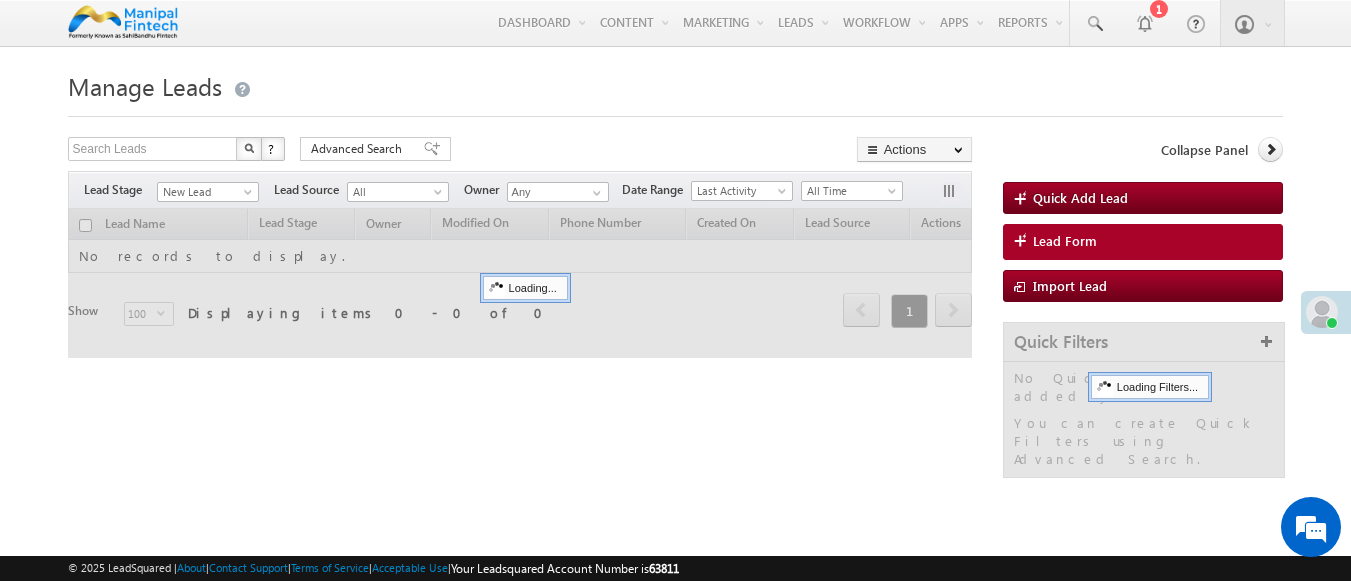 click on "Lead Form" at bounding box center (1065, 241) 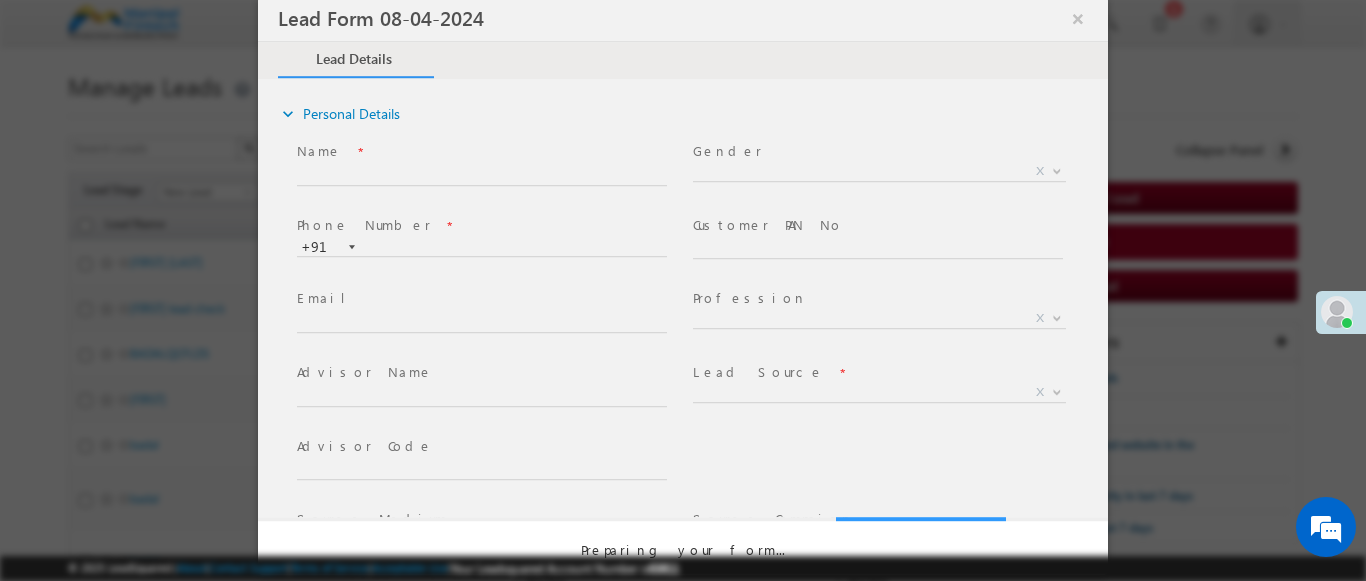 scroll, scrollTop: 0, scrollLeft: 0, axis: both 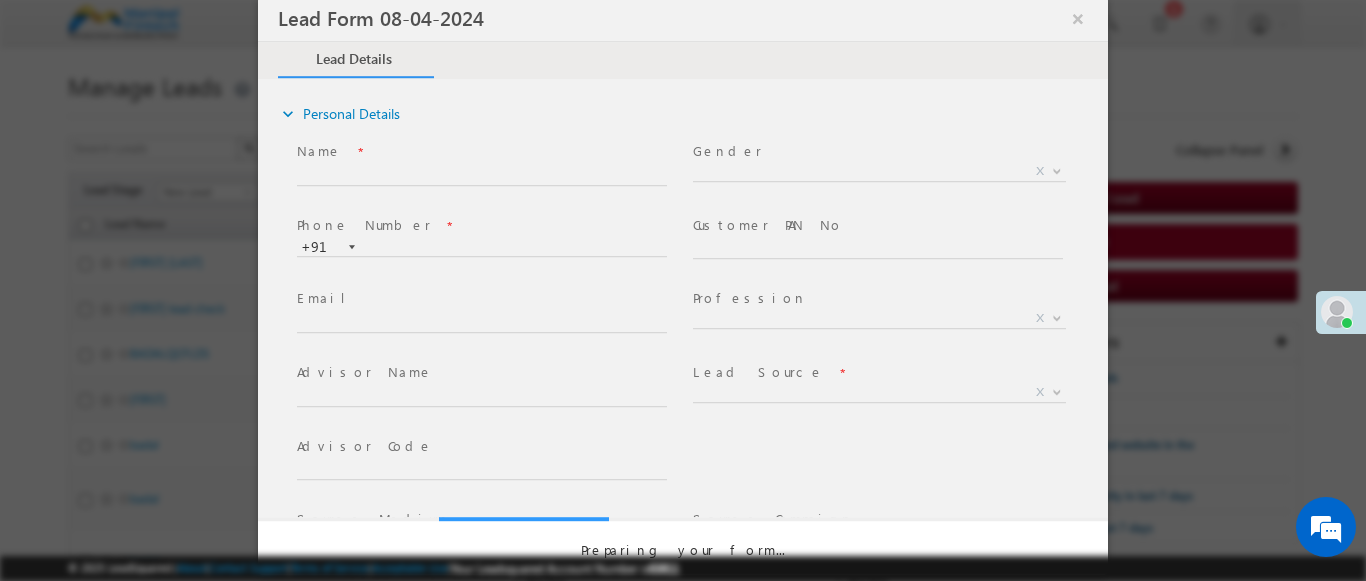 select on "Open" 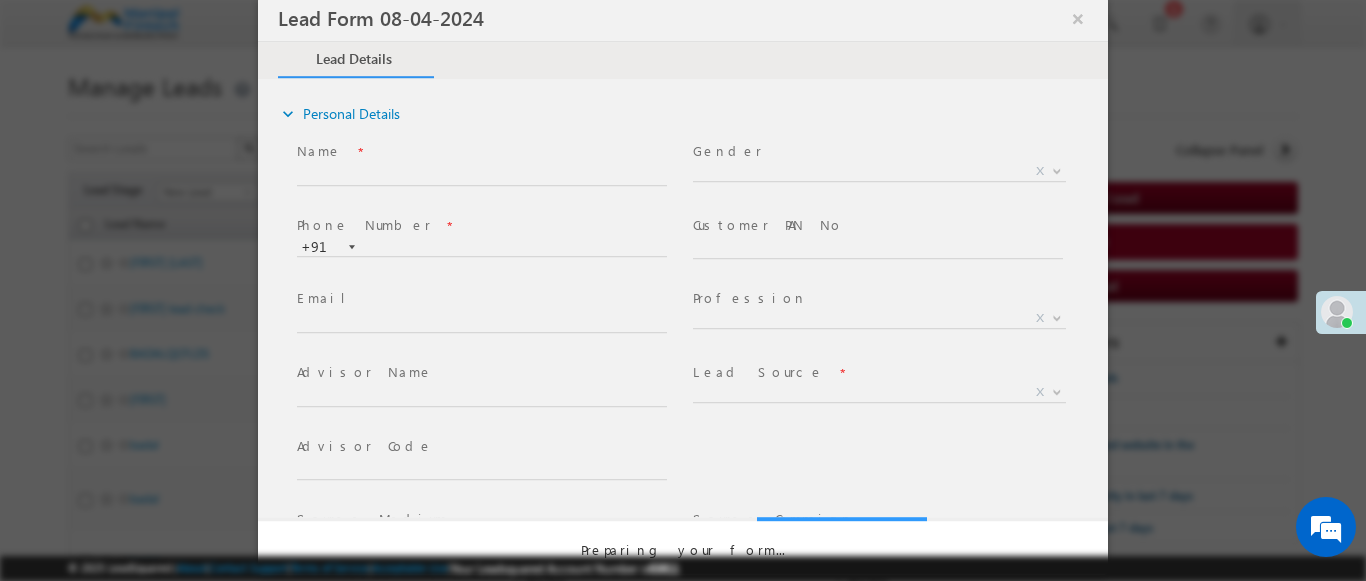 select on "Prospecting" 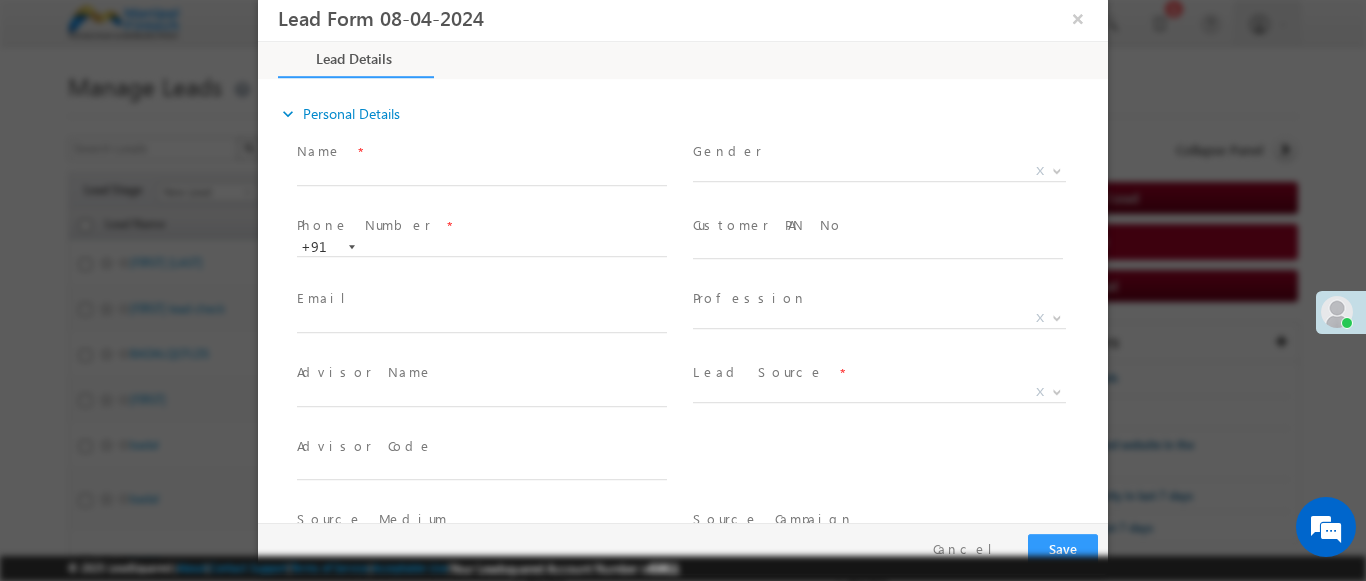 scroll, scrollTop: 0, scrollLeft: 0, axis: both 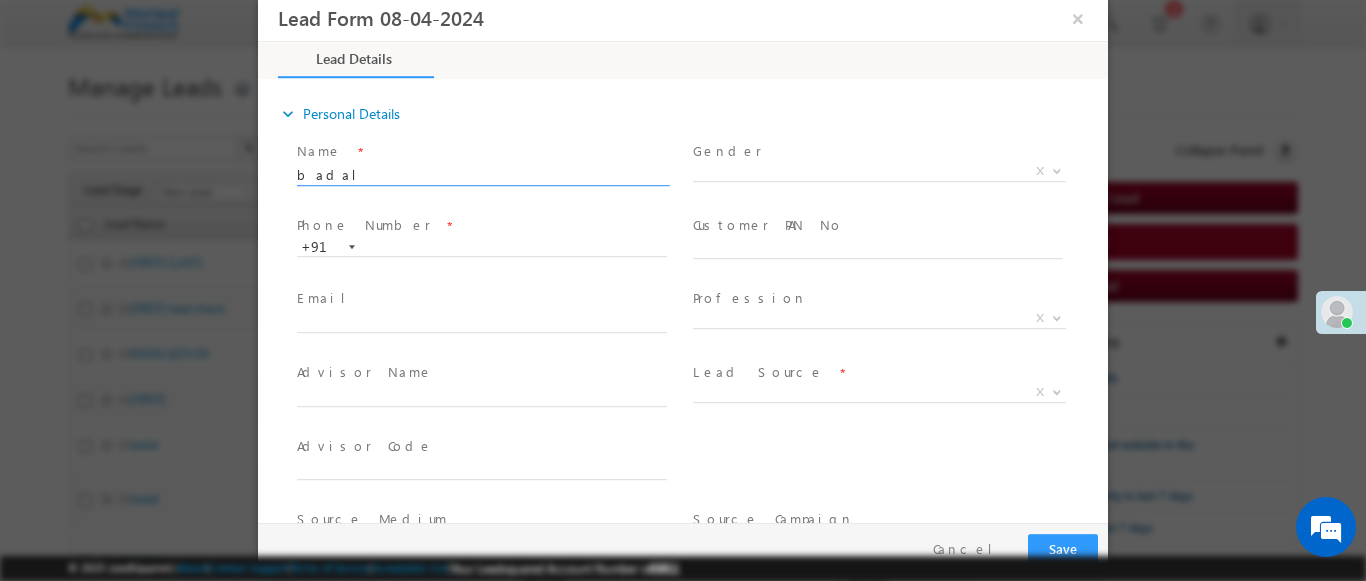 type on "badal" 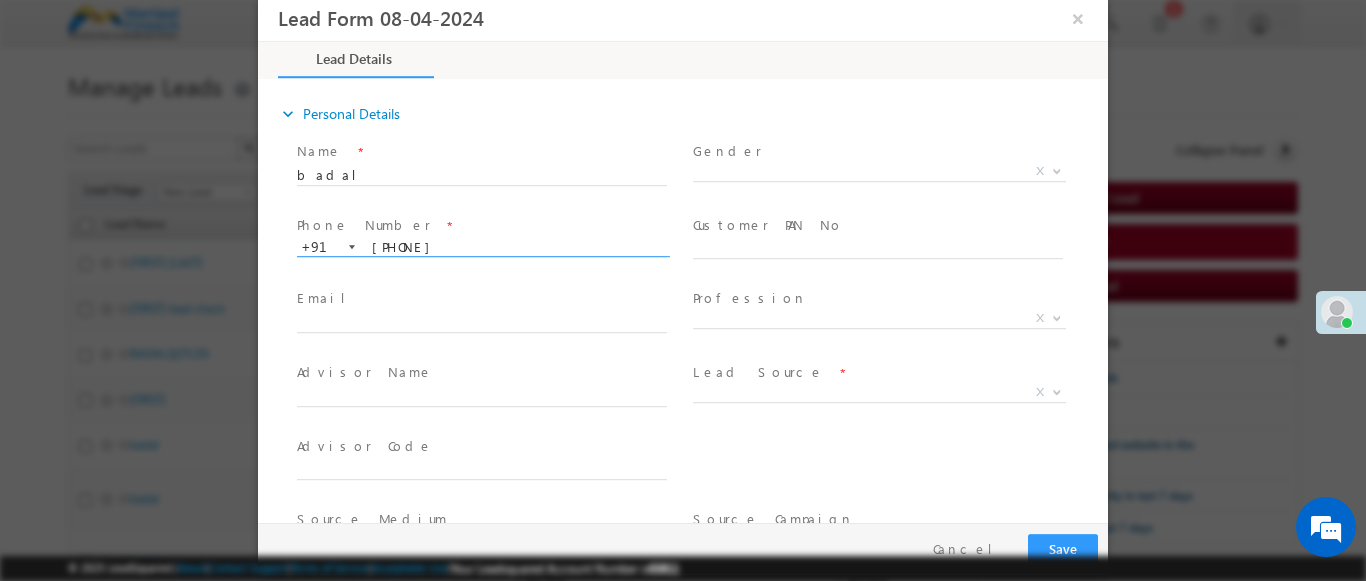 type on "[PHONE]" 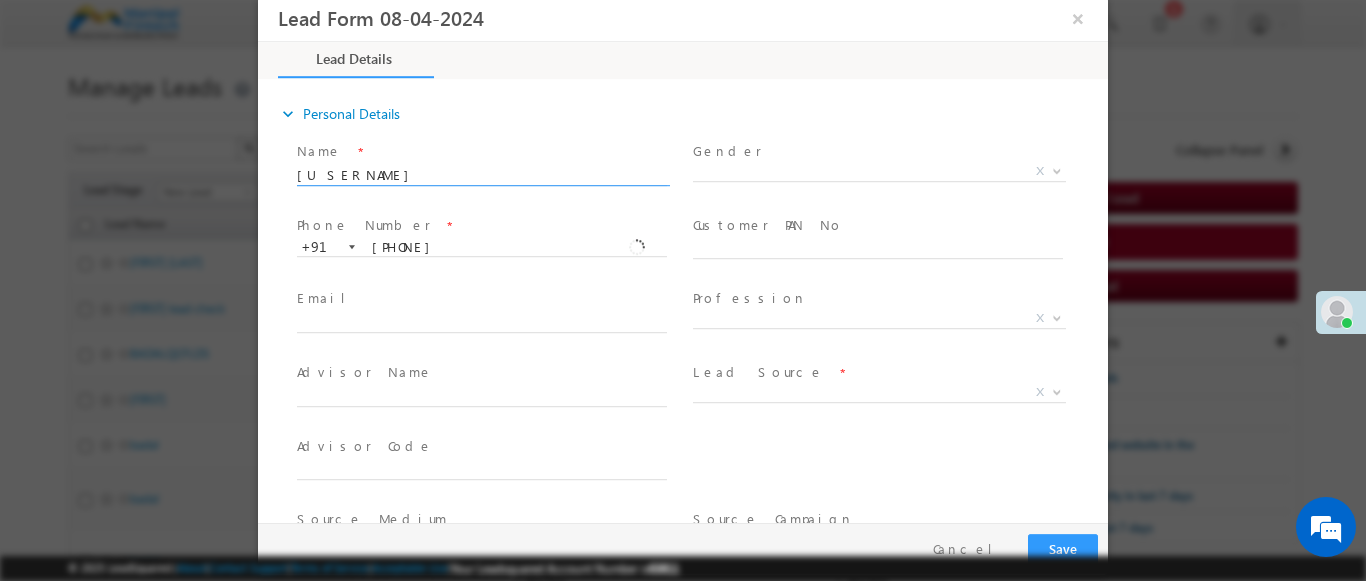 type on "[USERNAME]" 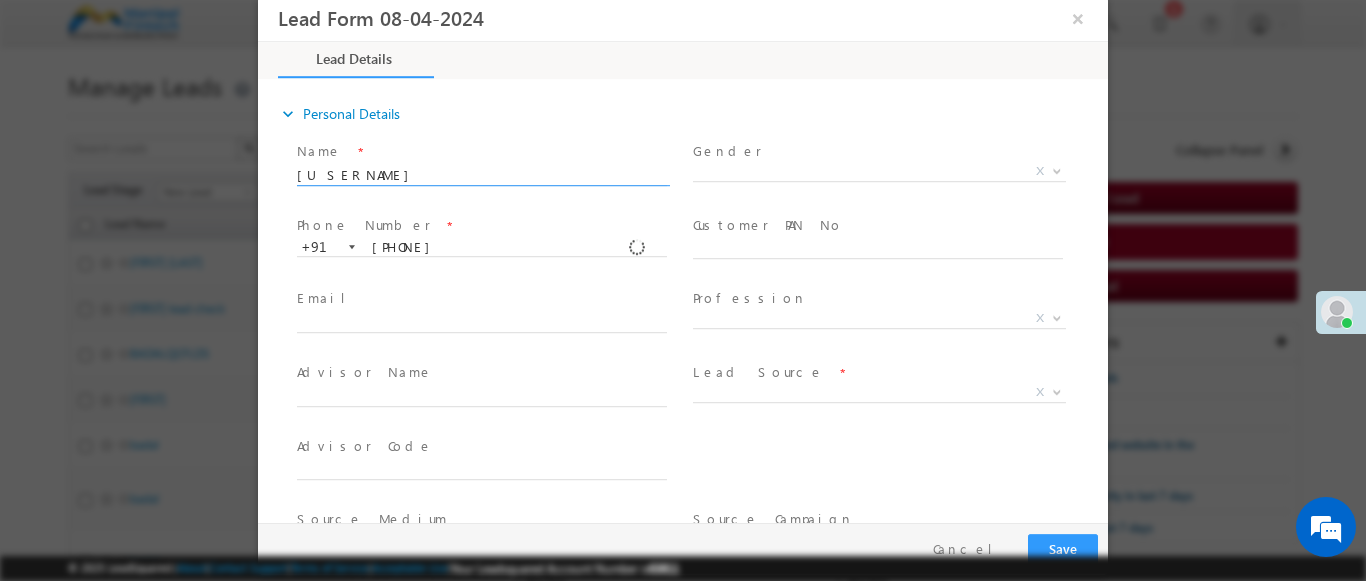 click at bounding box center [1057, 391] 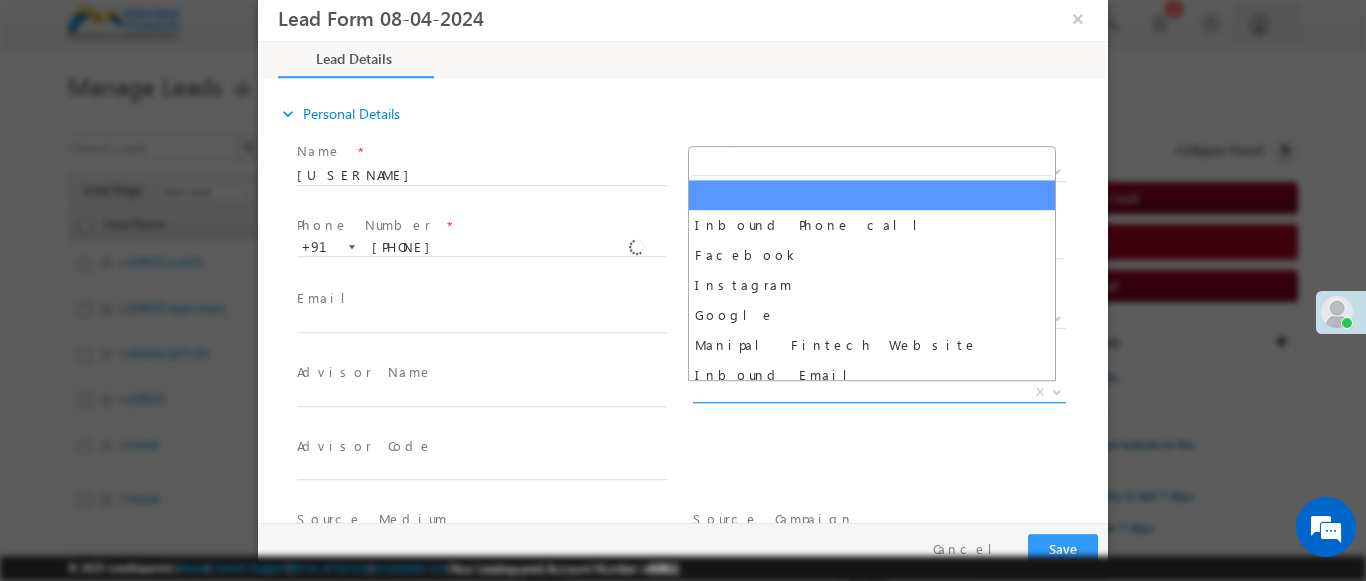 scroll, scrollTop: 1570, scrollLeft: 0, axis: vertical 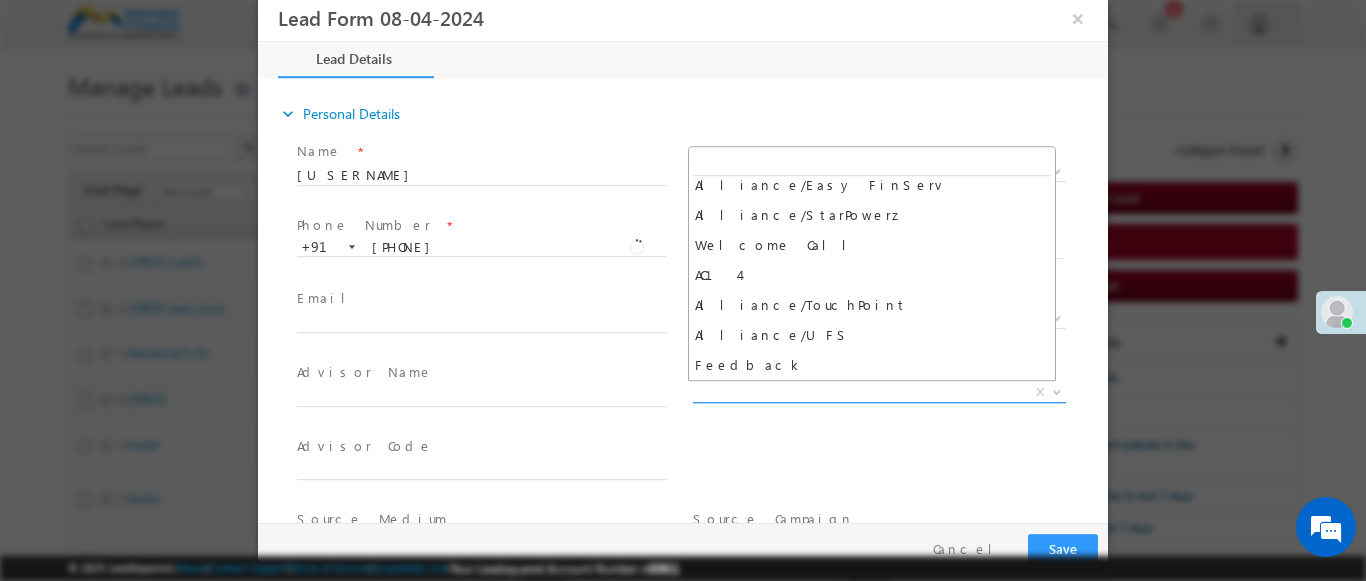select on "Feedback" 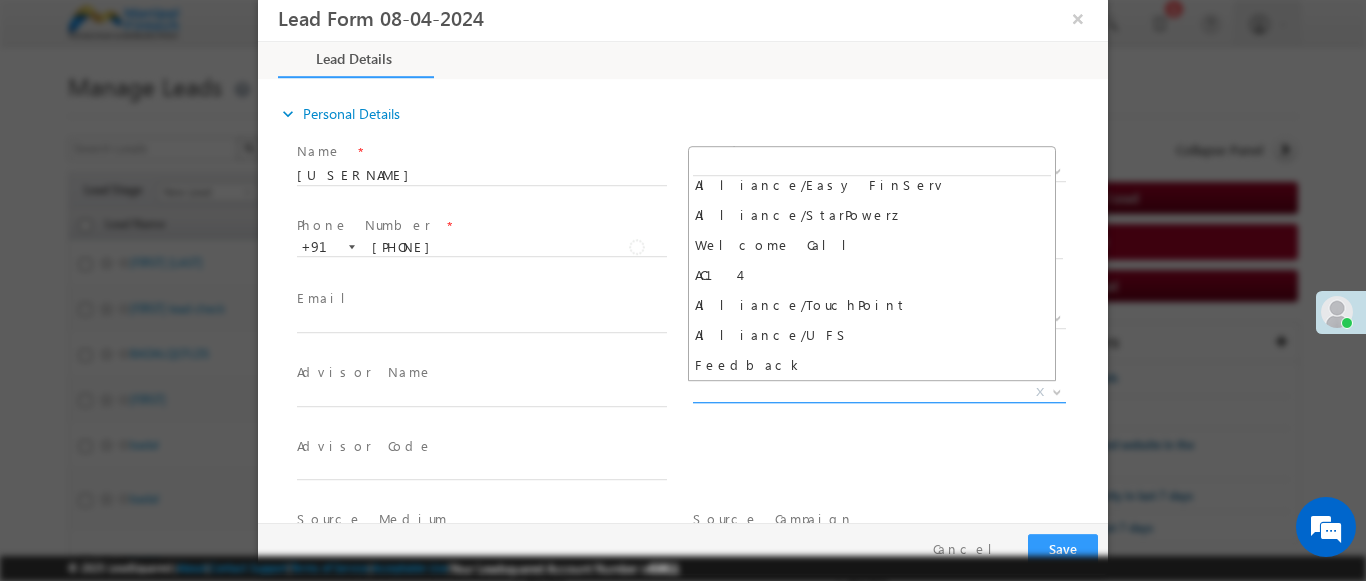 type on "[USERNAME] - Feedback" 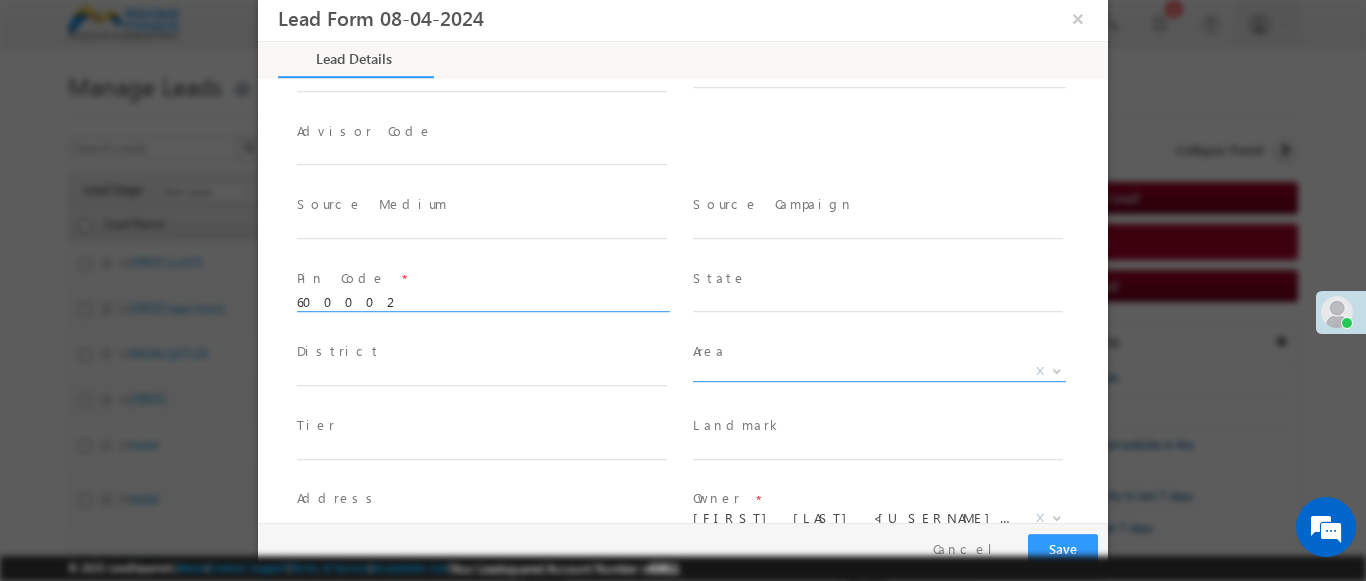 scroll, scrollTop: 886, scrollLeft: 0, axis: vertical 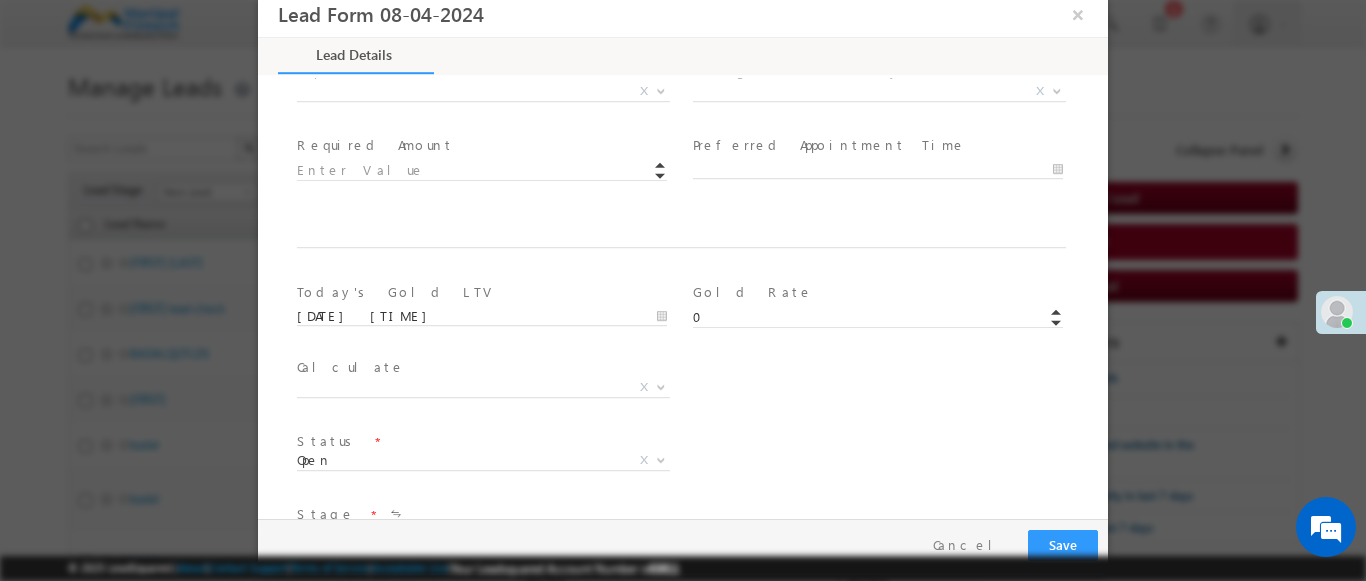type on "600002" 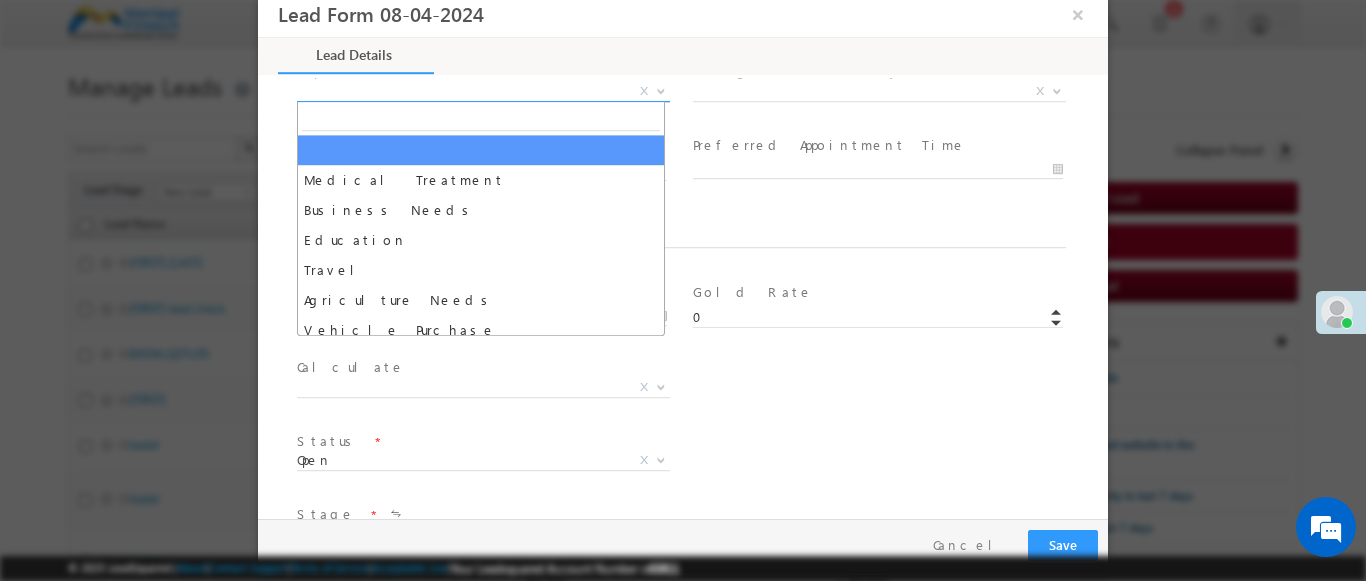 select on "Medical Treatment" 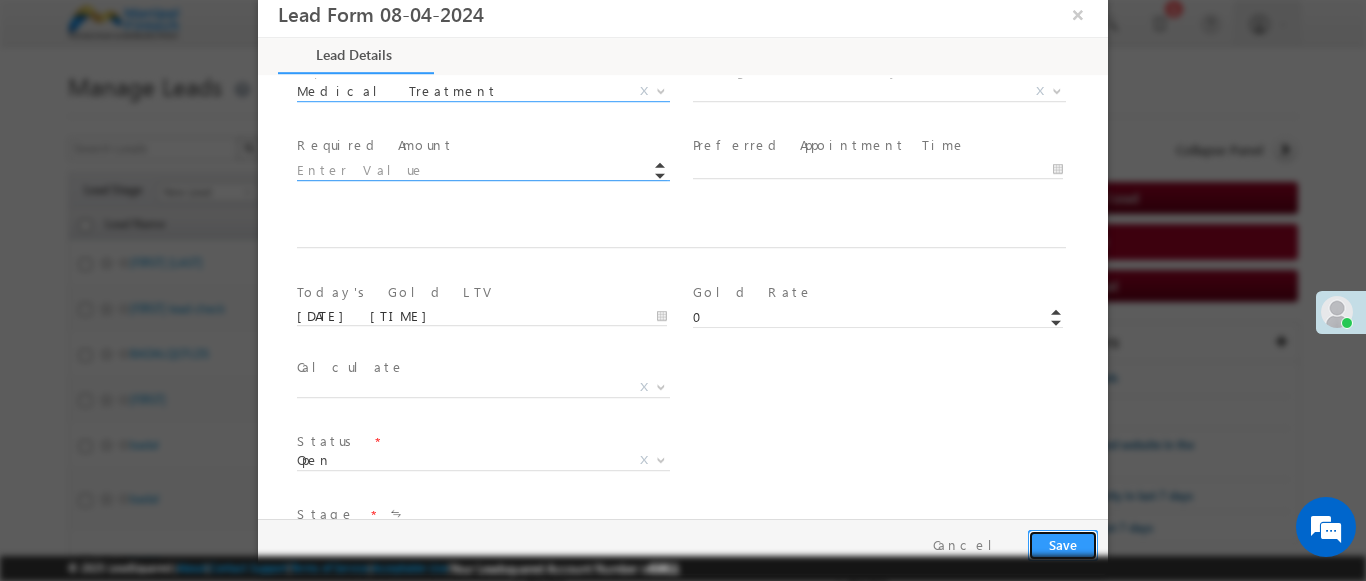 click on "Save" at bounding box center [1063, 545] 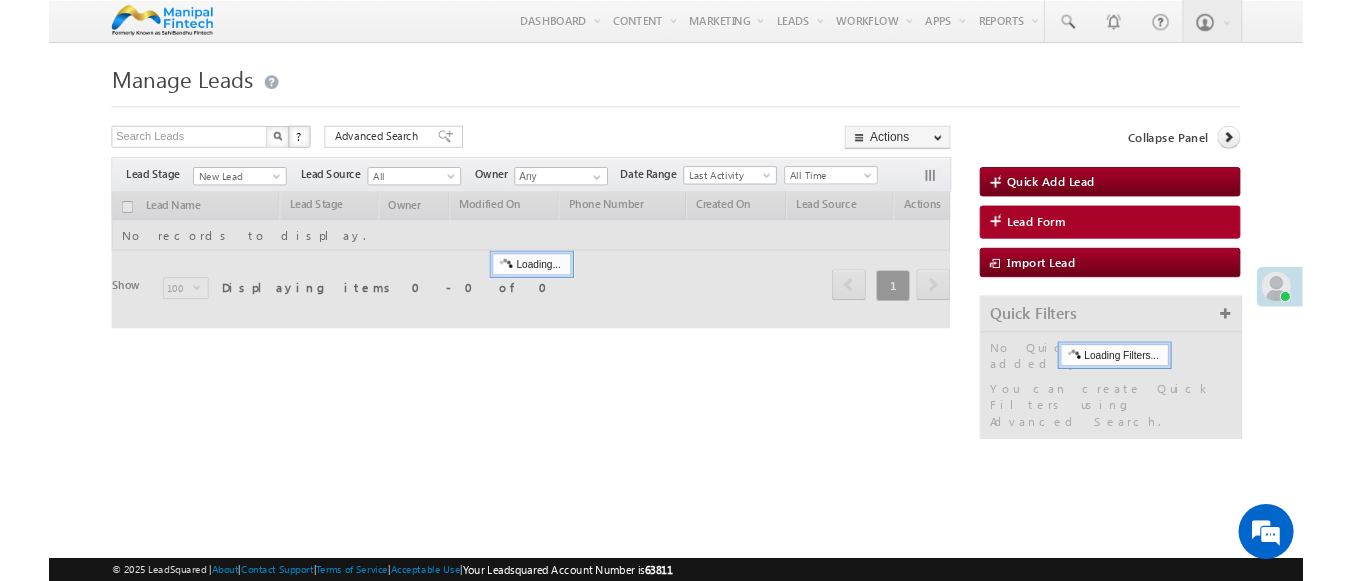 scroll, scrollTop: 0, scrollLeft: 0, axis: both 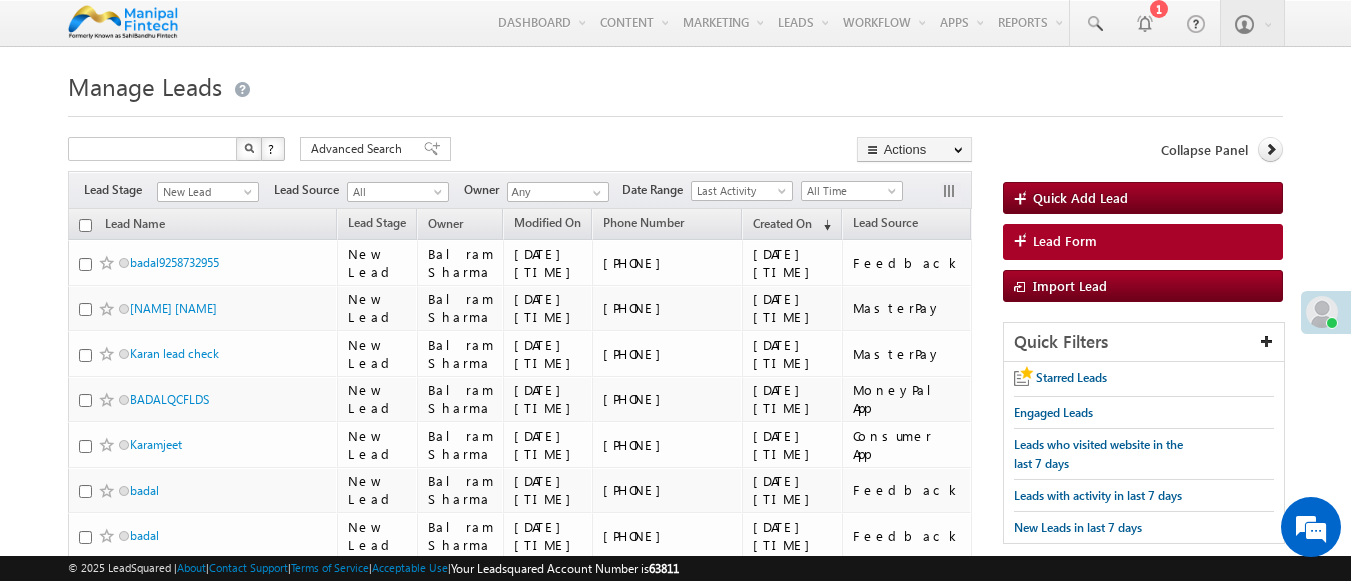 type on "Search Leads" 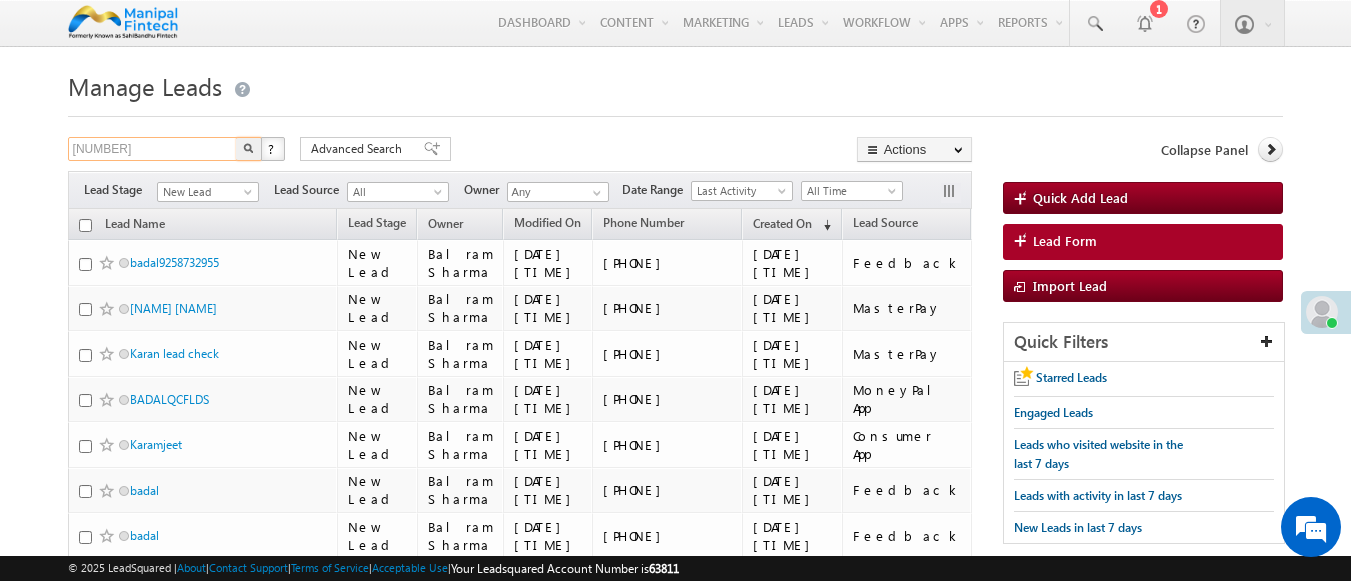 type on "[PHONE]" 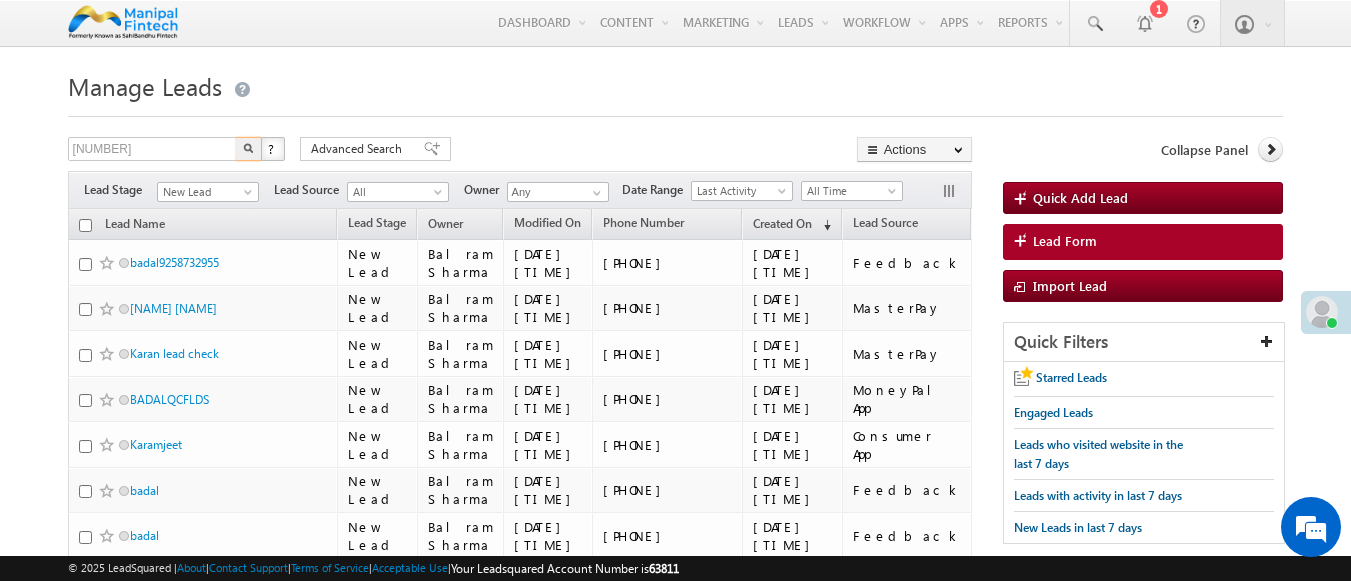 click at bounding box center [248, 148] 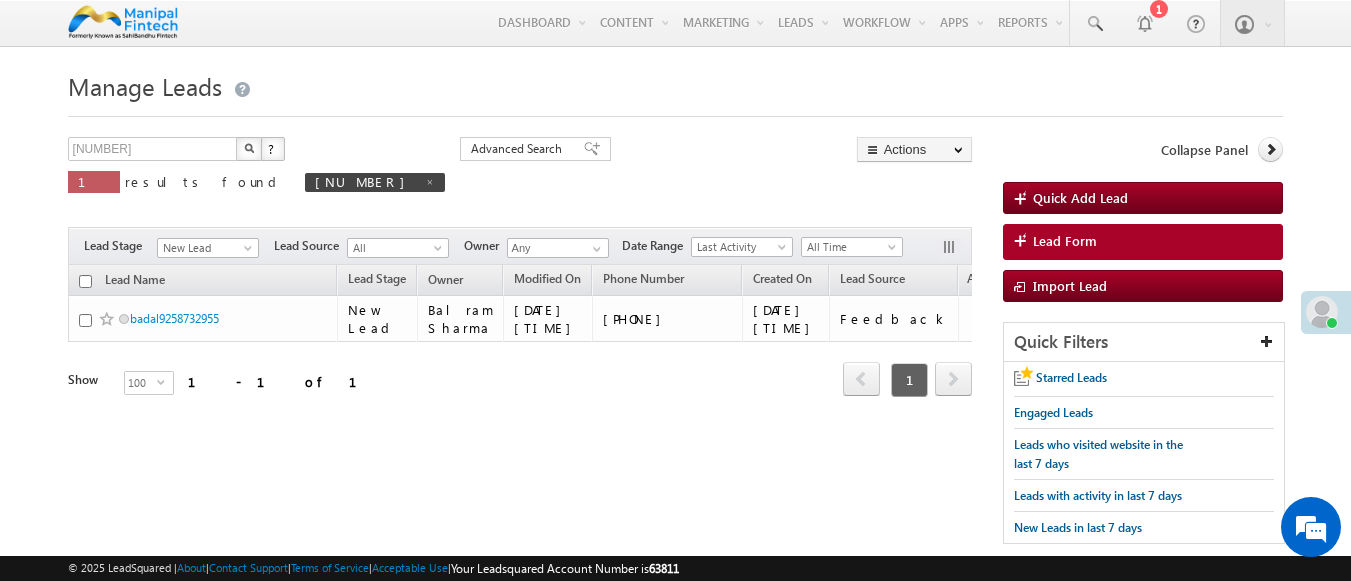 scroll, scrollTop: 0, scrollLeft: 0, axis: both 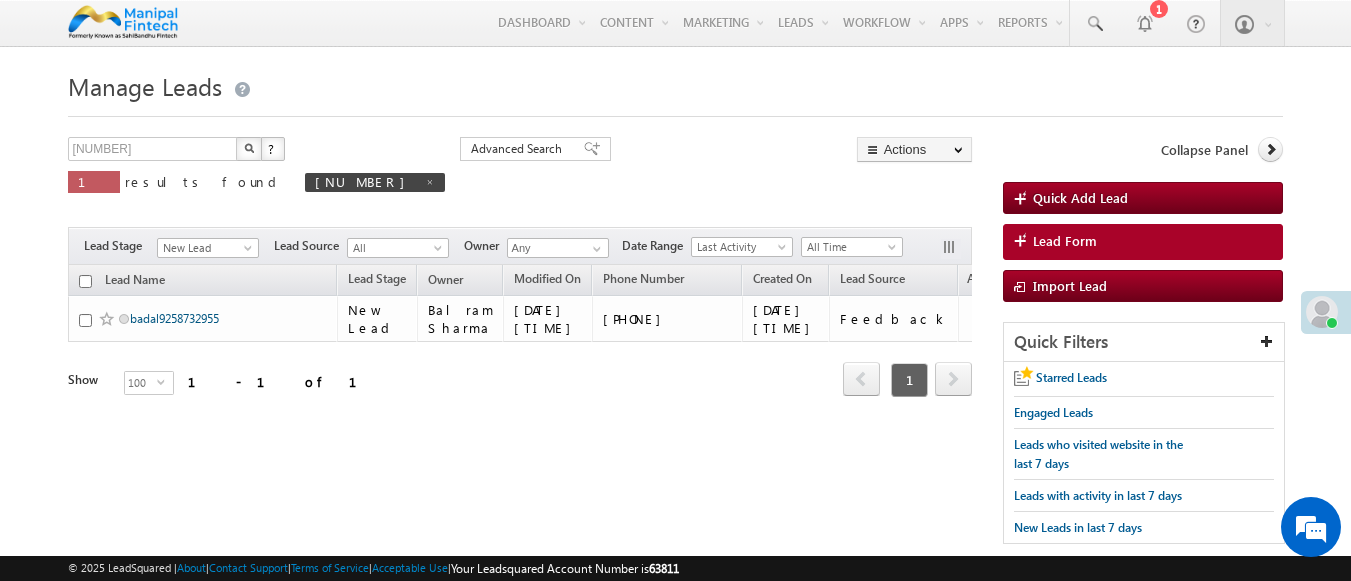 click on "[USERNAME]" at bounding box center [174, 318] 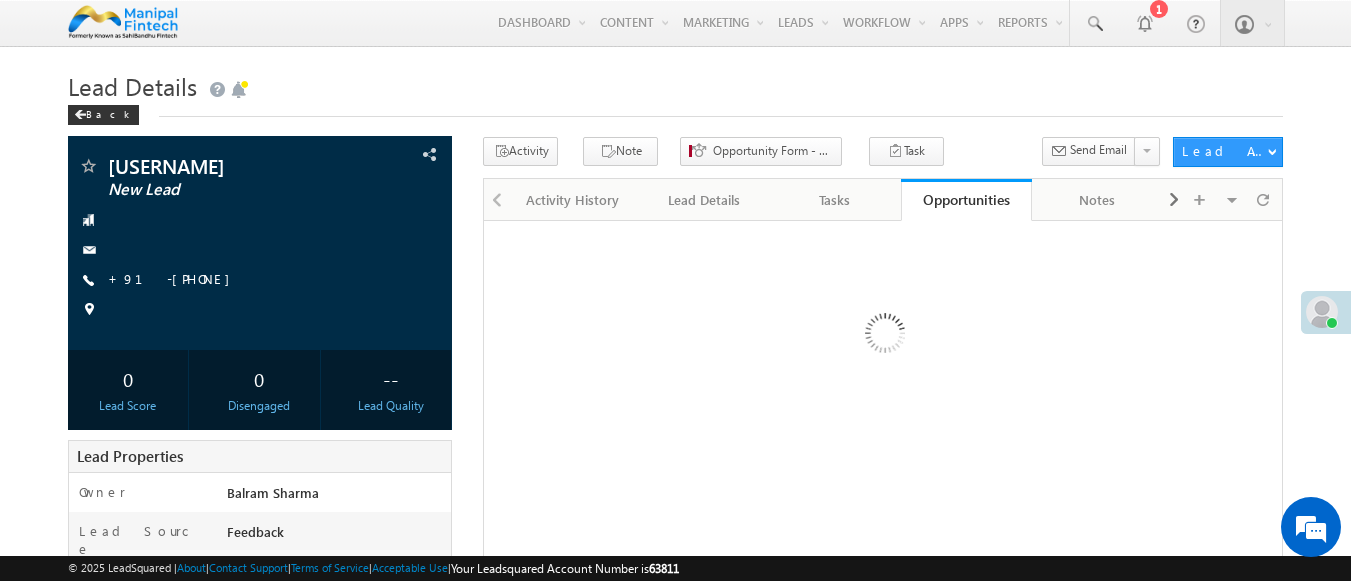 scroll, scrollTop: 189, scrollLeft: 0, axis: vertical 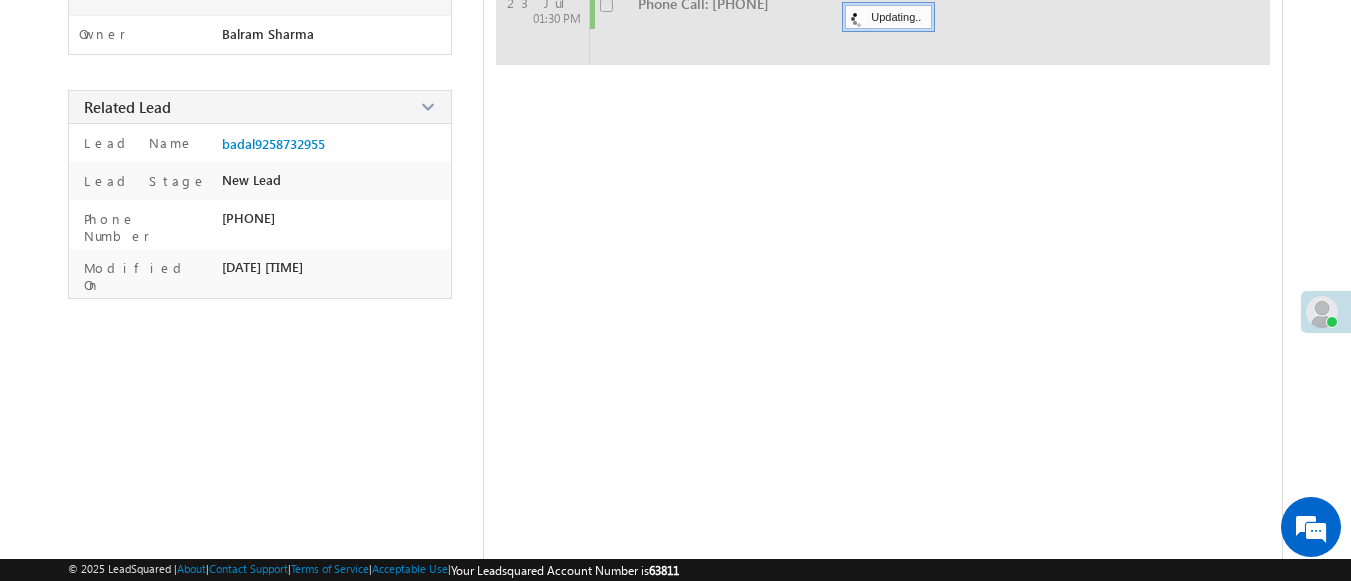 checkbox on "false" 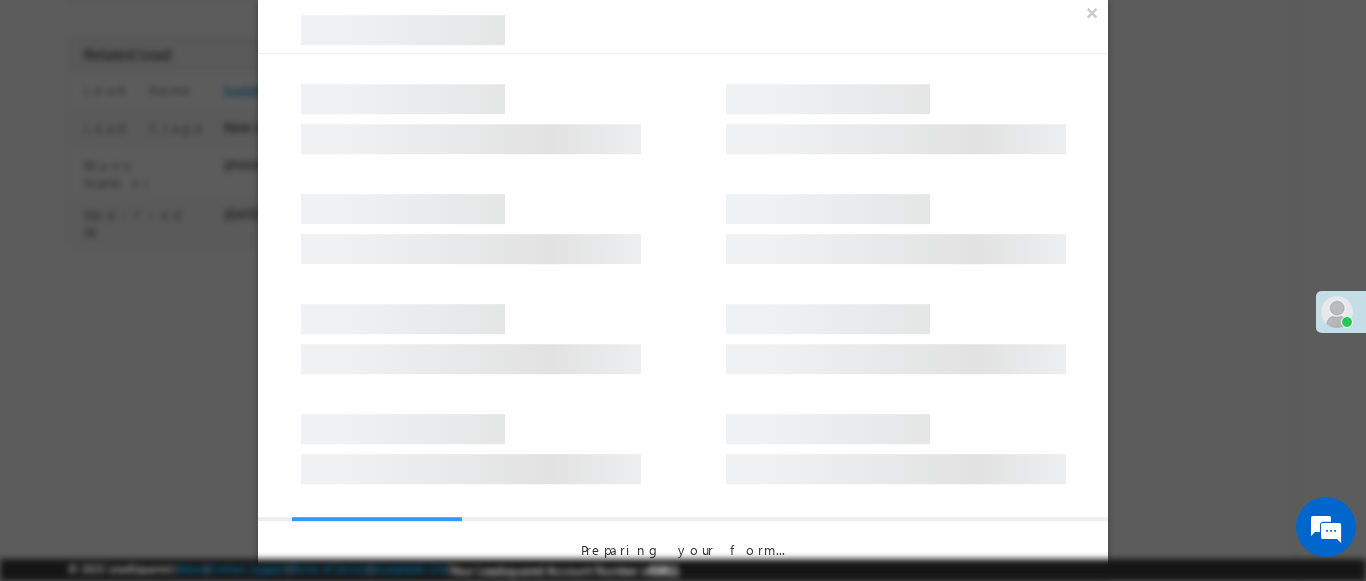 scroll, scrollTop: 356, scrollLeft: 0, axis: vertical 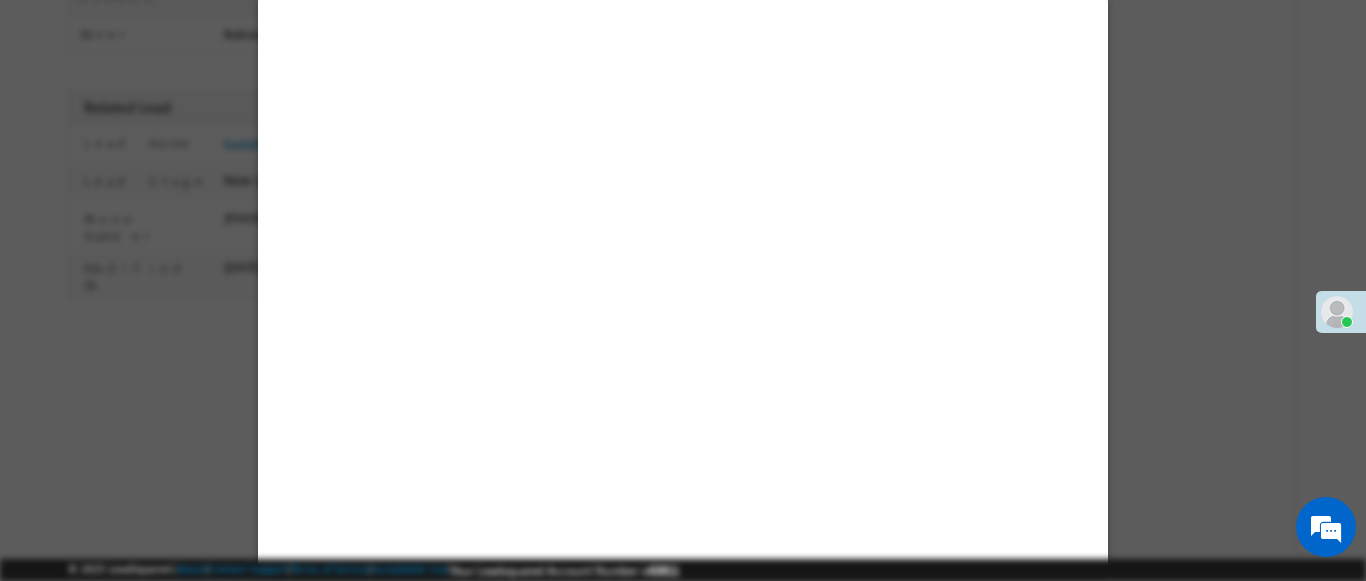 select on "Feedback" 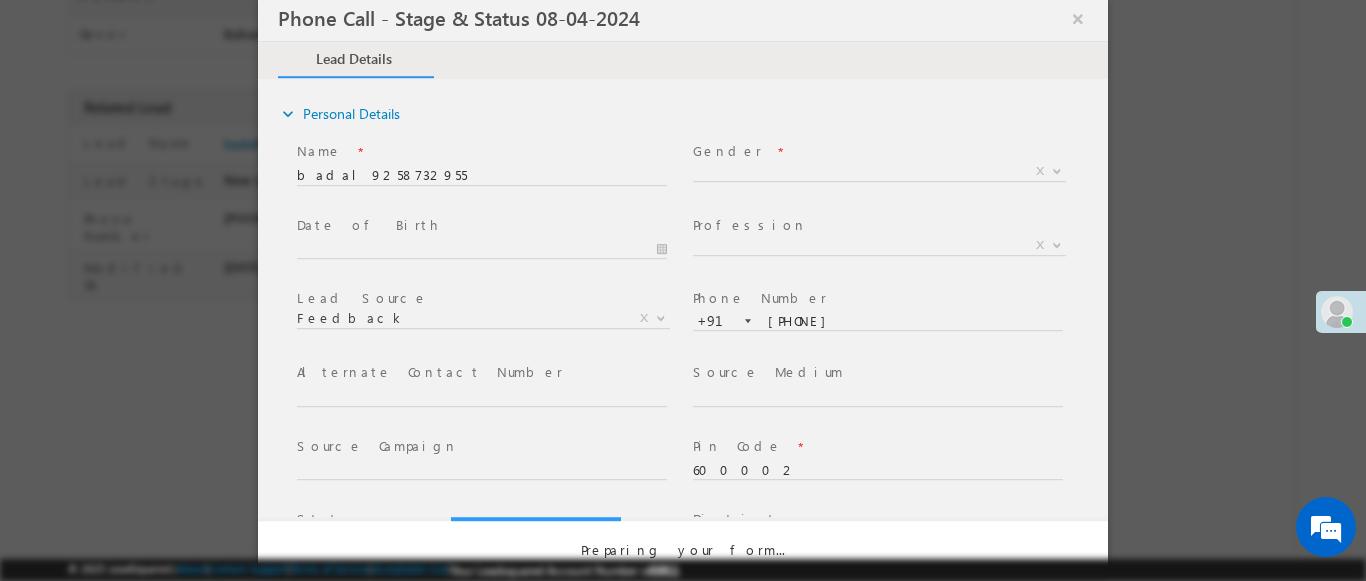 select on "Open" 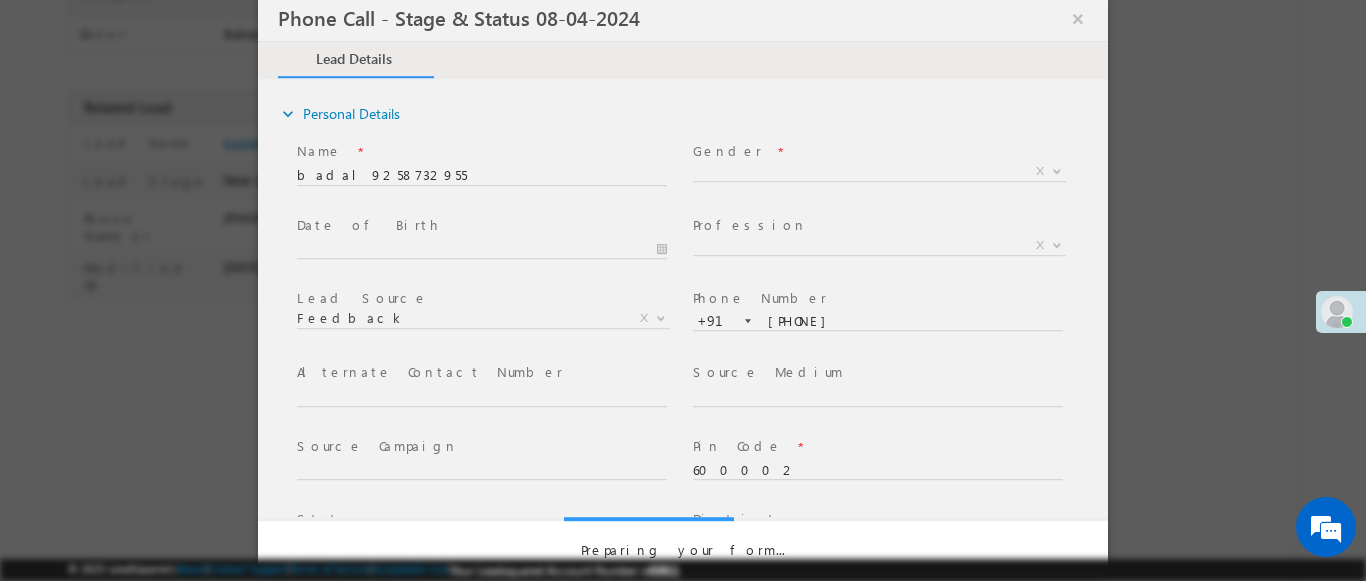 scroll, scrollTop: 0, scrollLeft: 0, axis: both 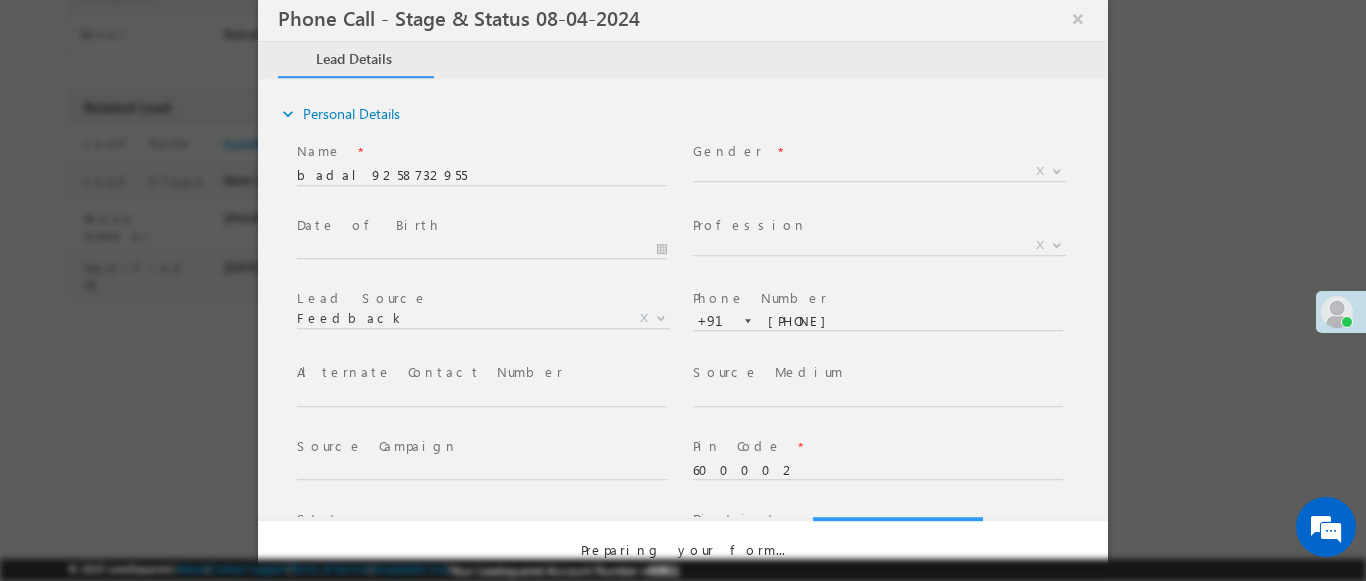 select on "Fresh Lead" 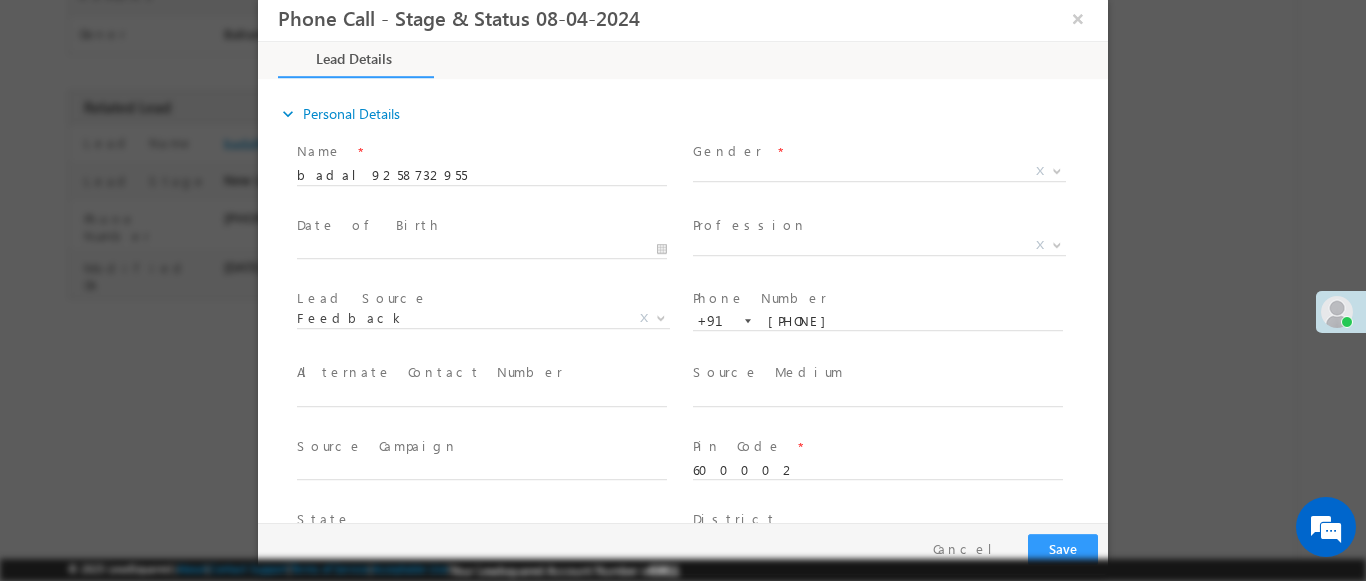 type on "07/23/25 1:06 PM" 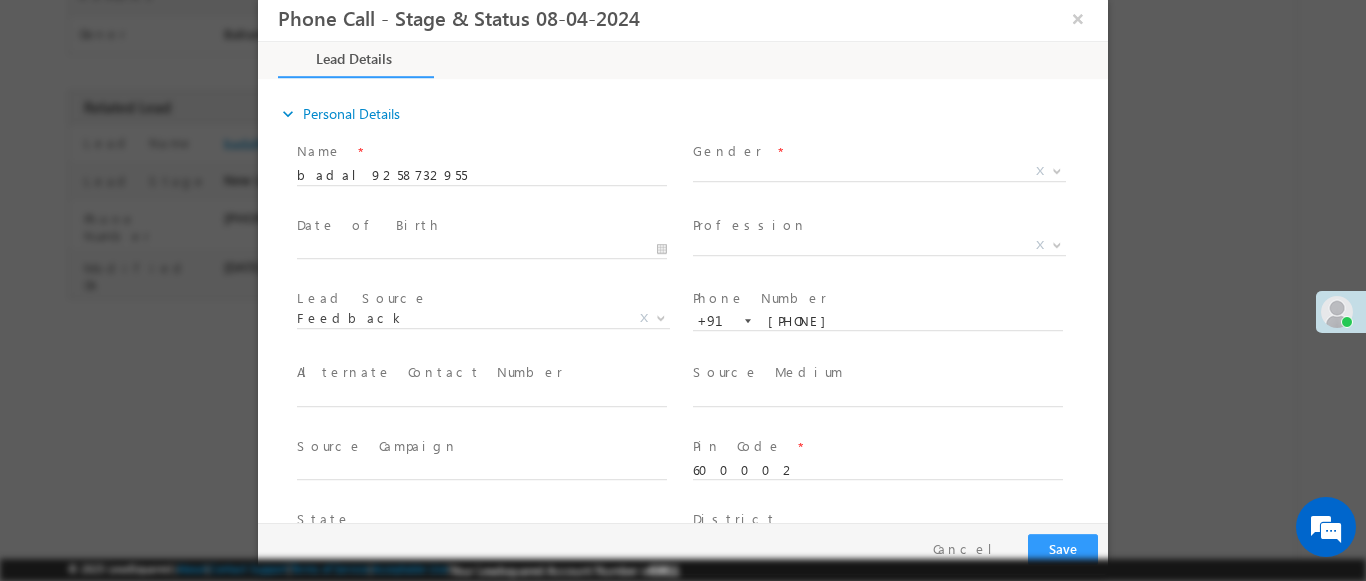 click at bounding box center [1057, 170] 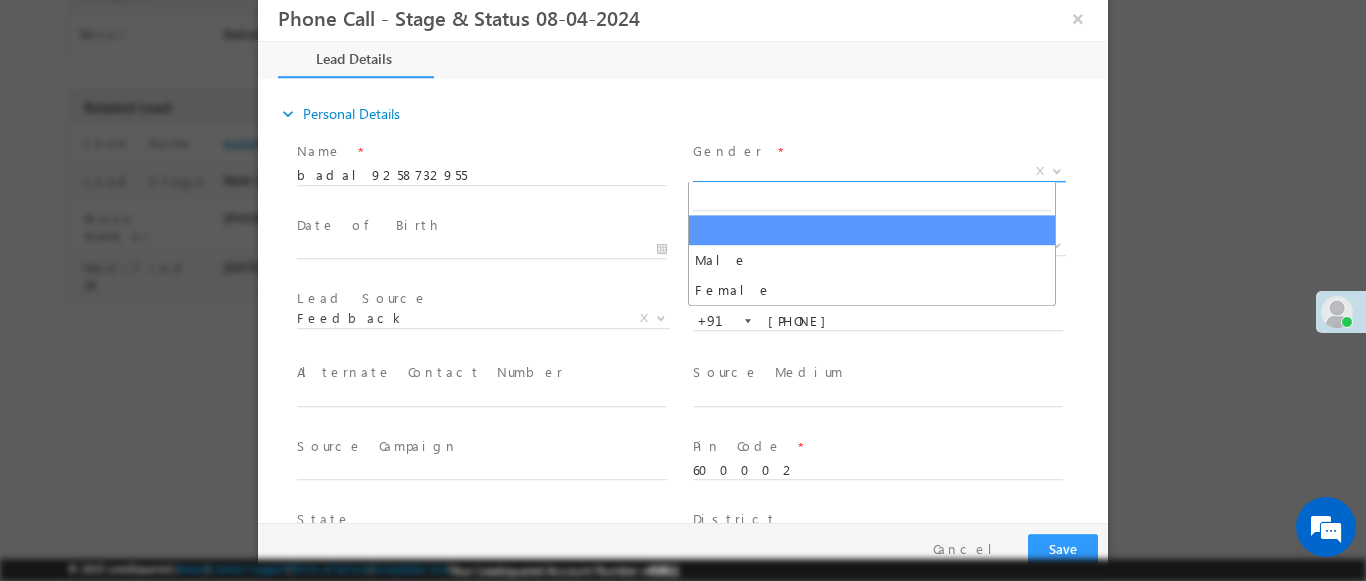 select on "Male" 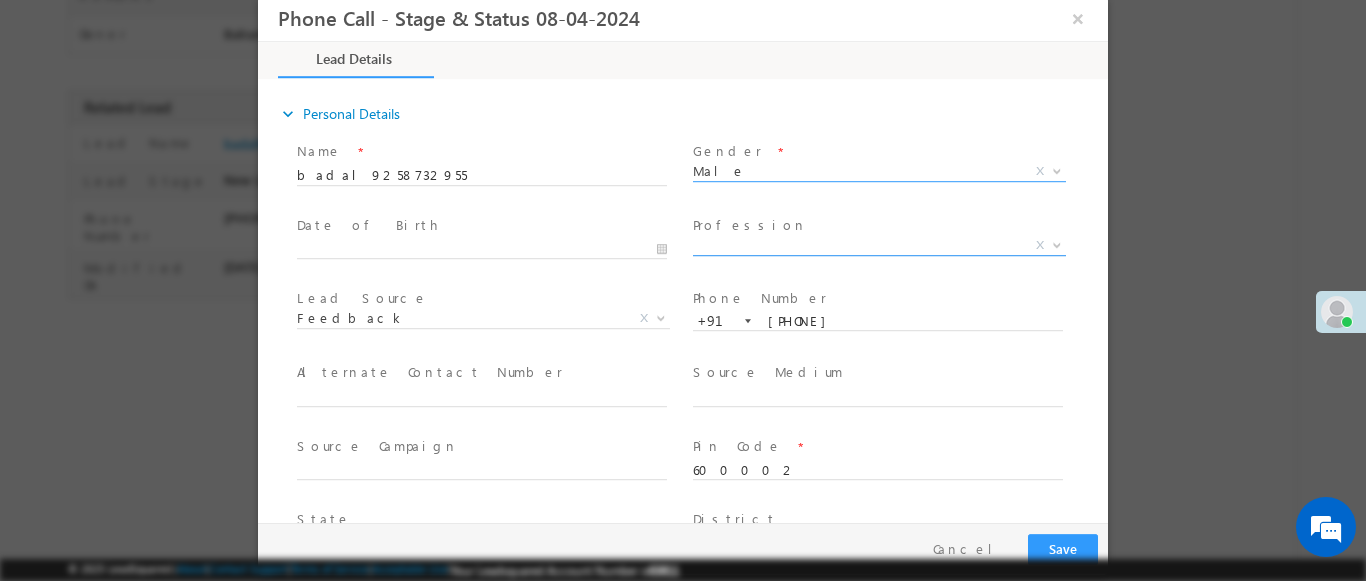 scroll, scrollTop: 665, scrollLeft: 0, axis: vertical 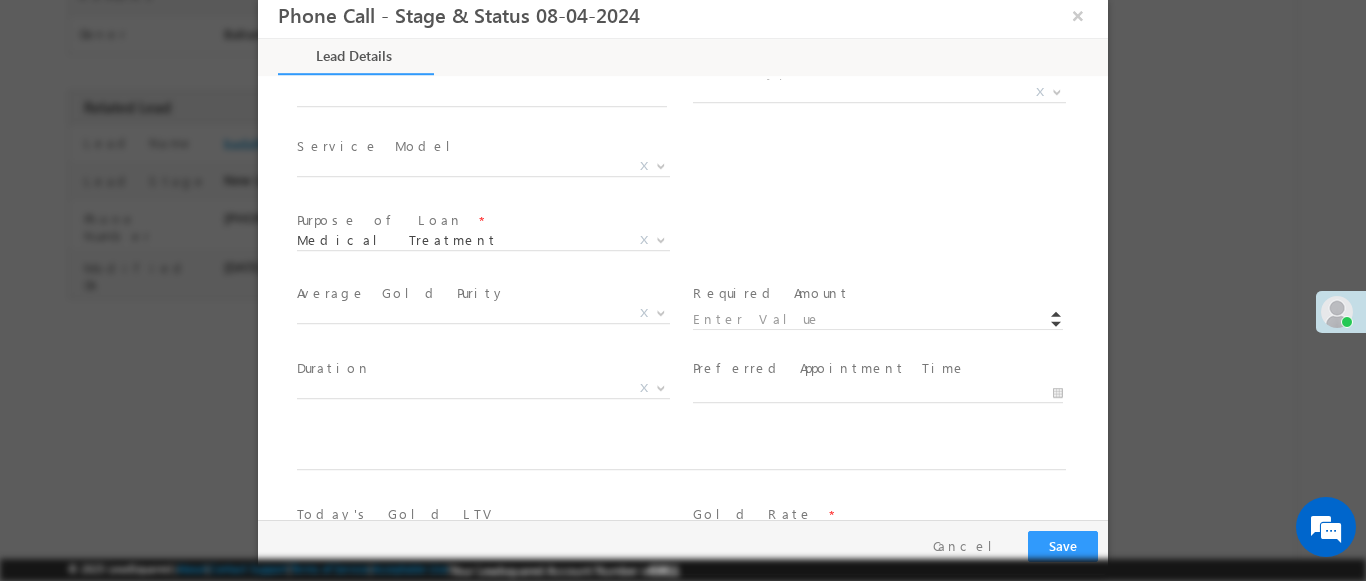 click at bounding box center [1057, 91] 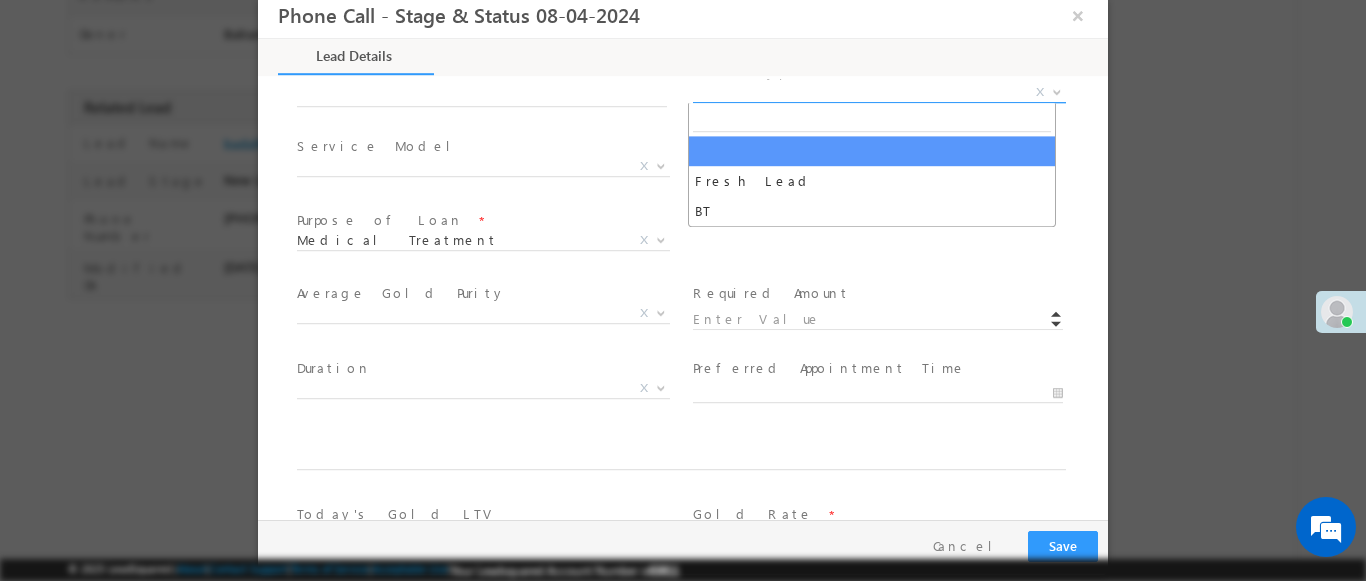 select on "Fresh Lead" 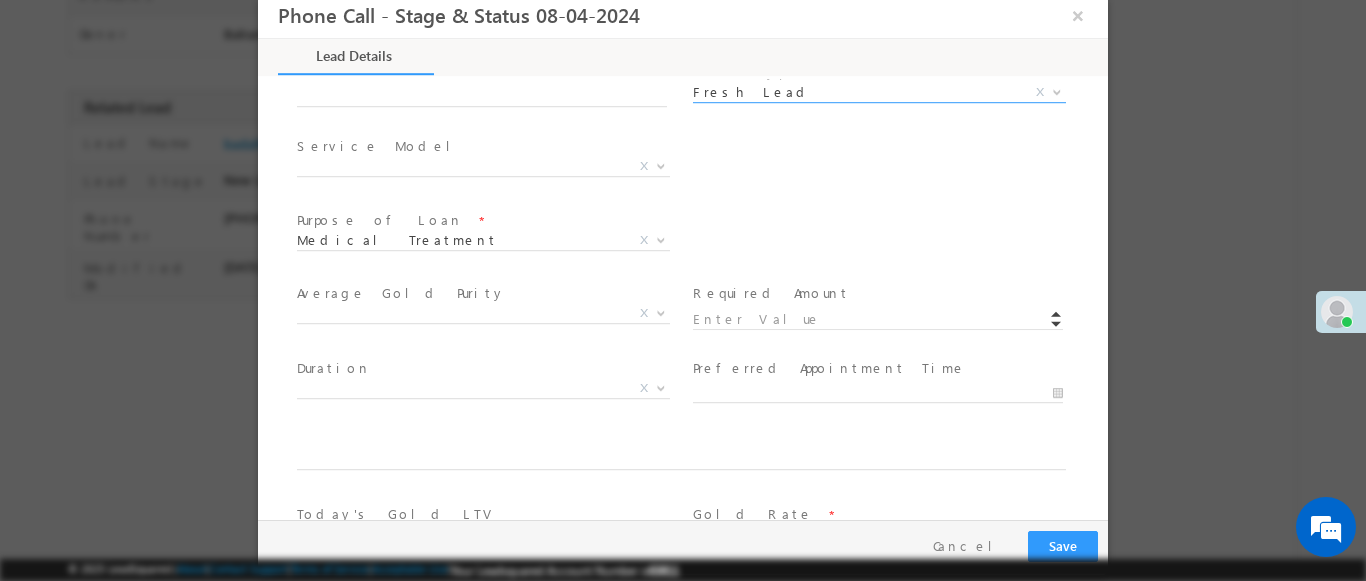 click at bounding box center (661, 165) 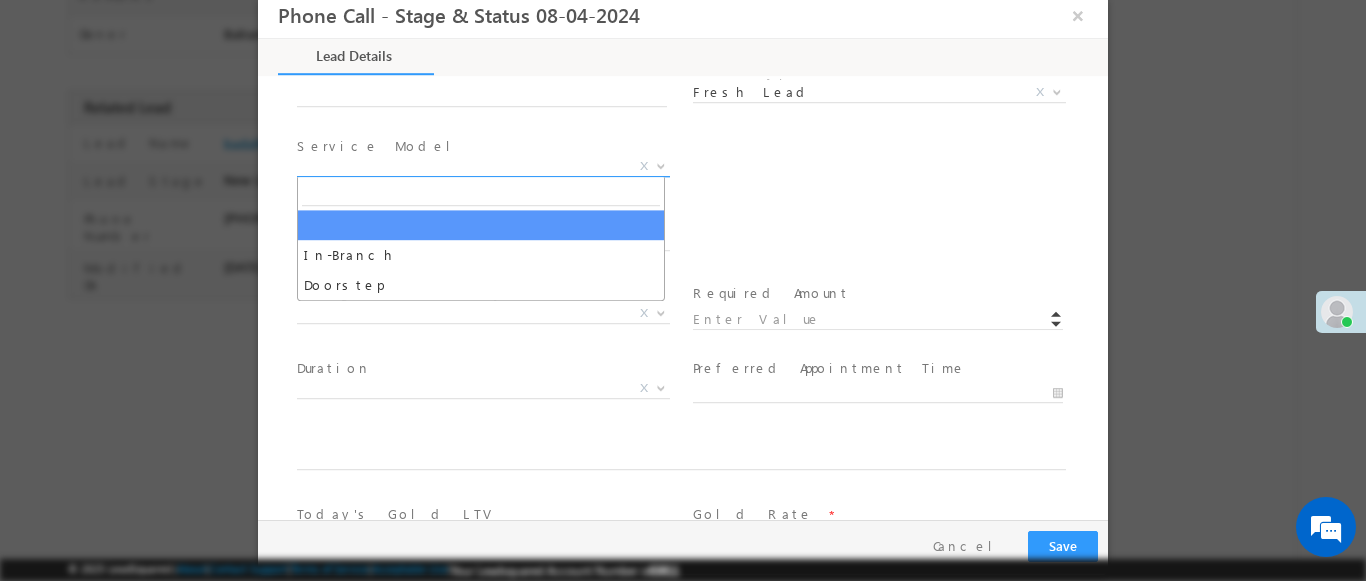 select on "In-Branch" 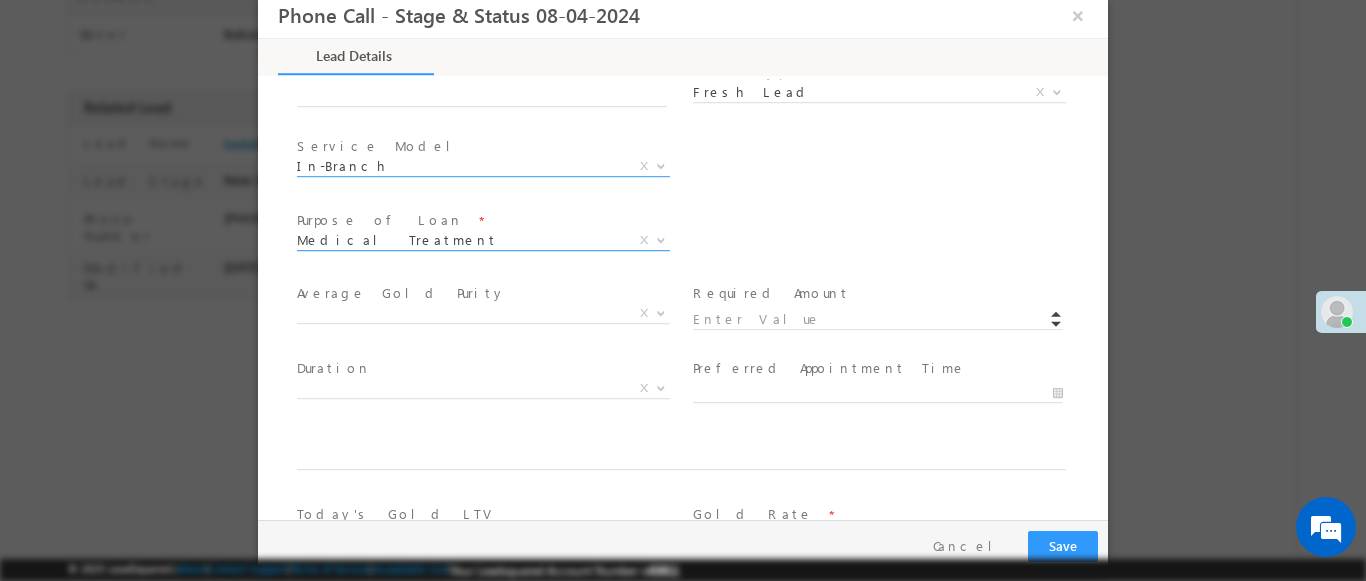 scroll, scrollTop: 1168, scrollLeft: 0, axis: vertical 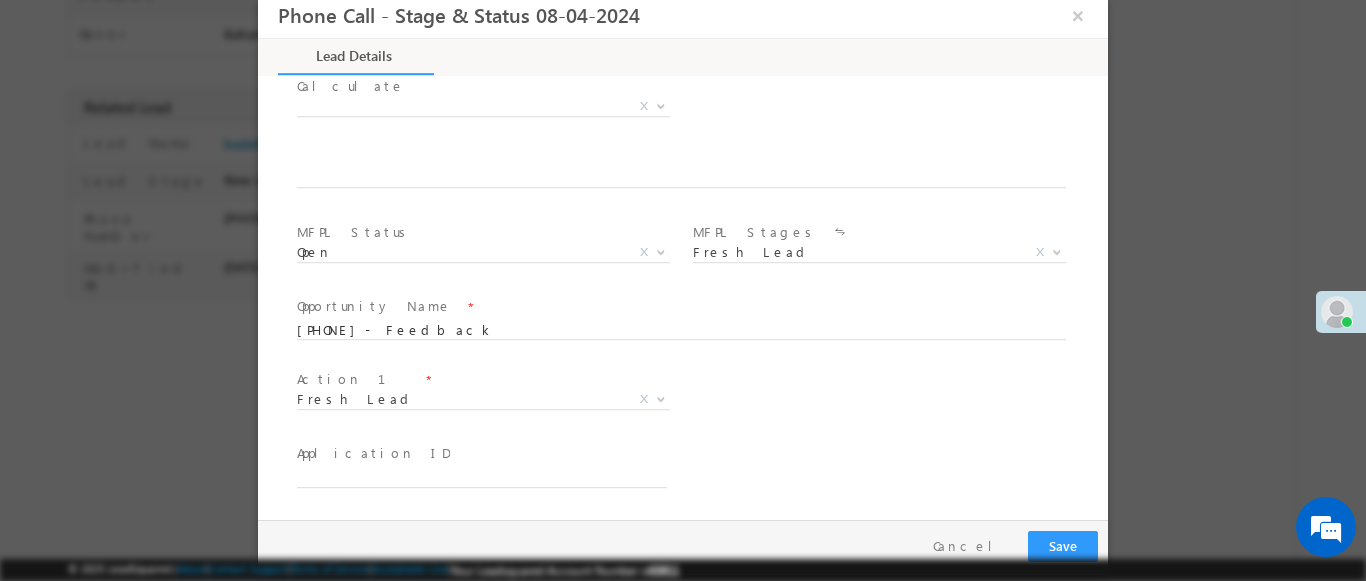 click at bounding box center [661, 398] 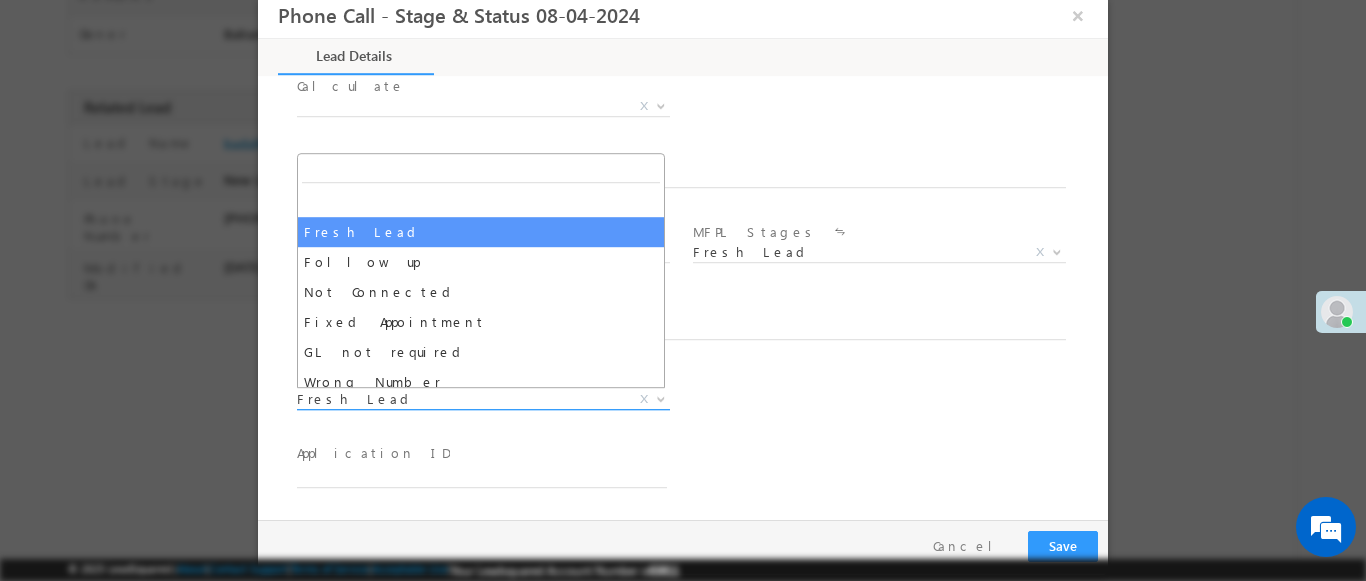 select on "Fixed Appointment" 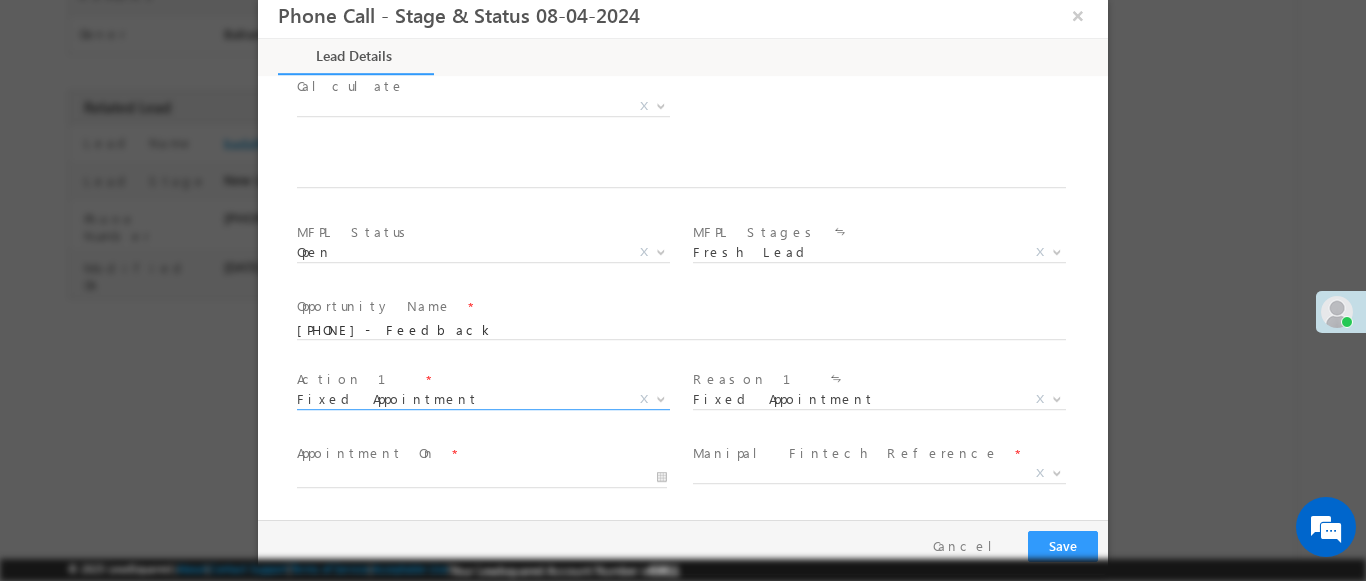 scroll, scrollTop: 3, scrollLeft: 0, axis: vertical 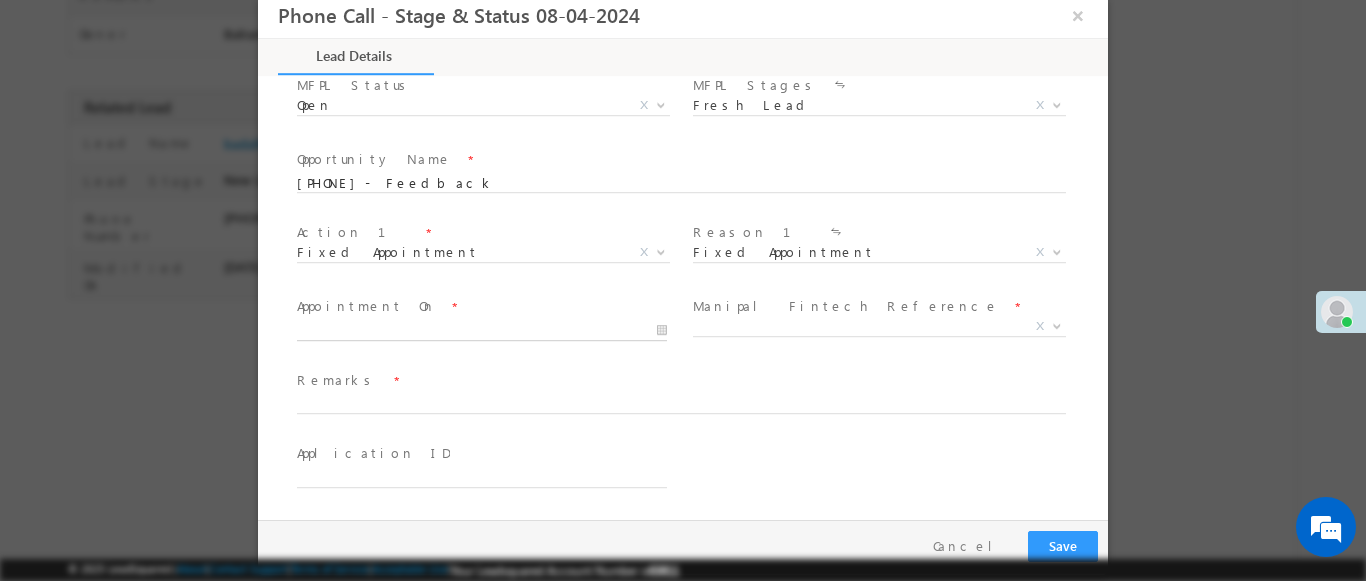 click at bounding box center [482, 331] 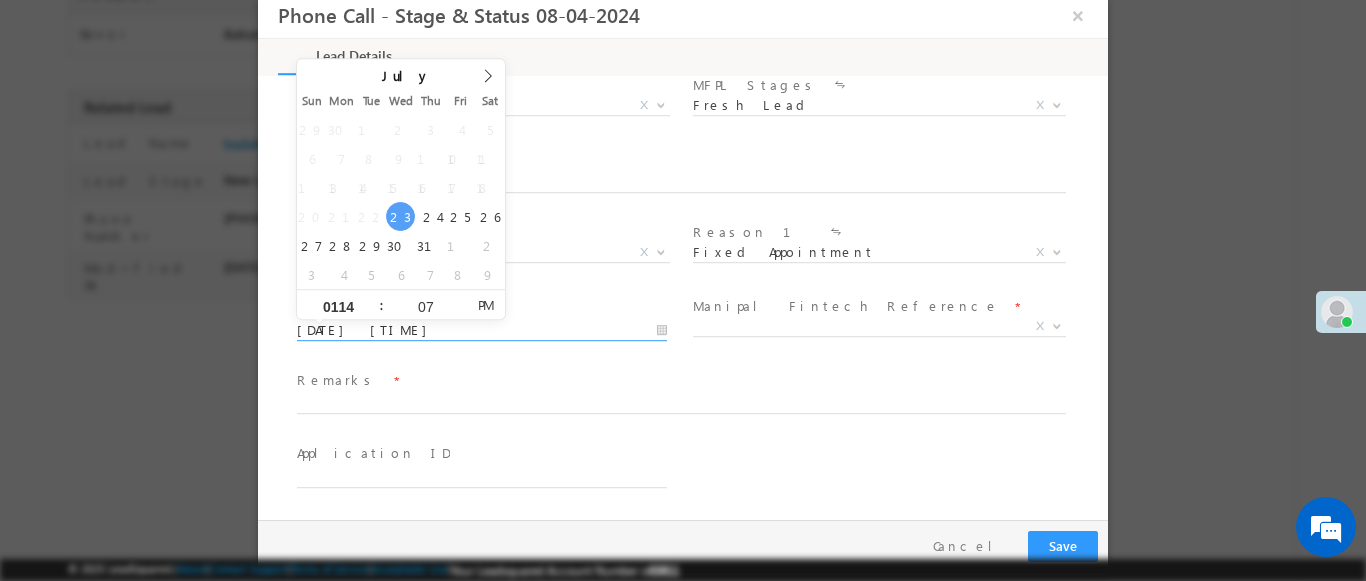 type on "0114" 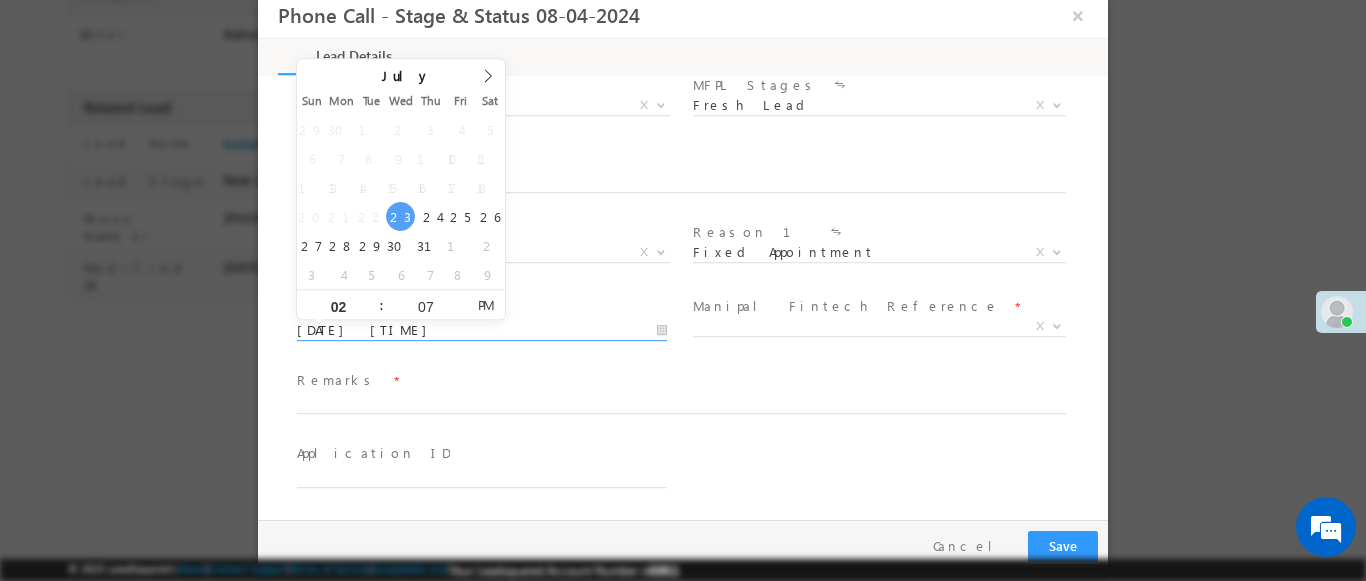 click at bounding box center (1057, 325) 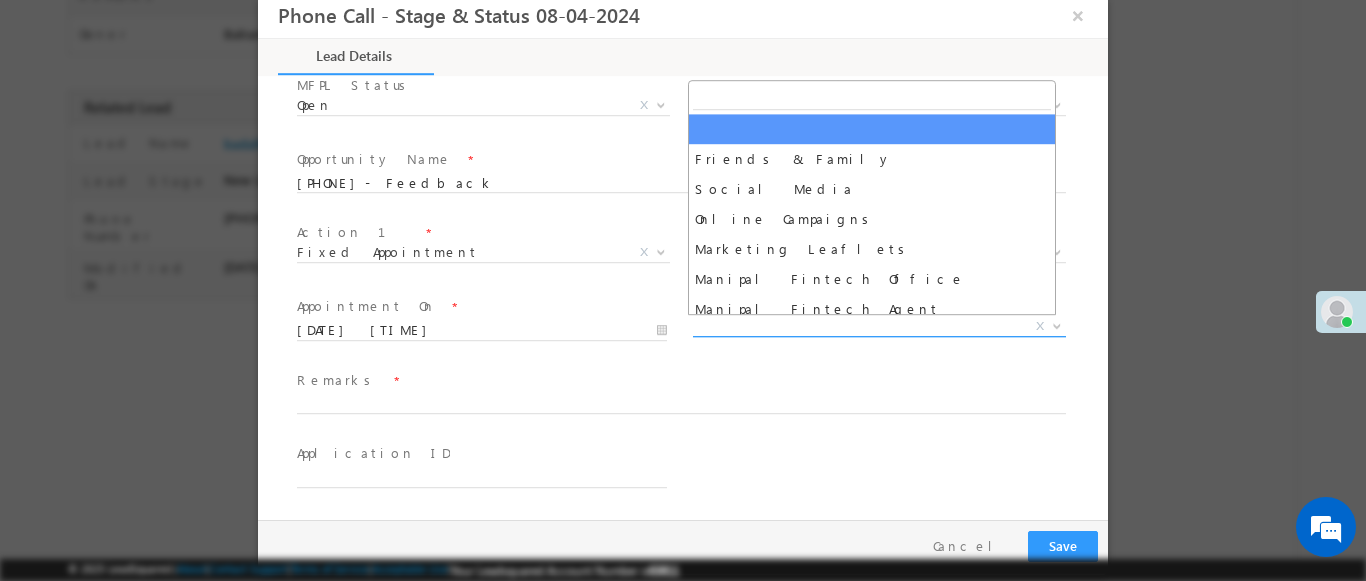 select on "Friends & Family" 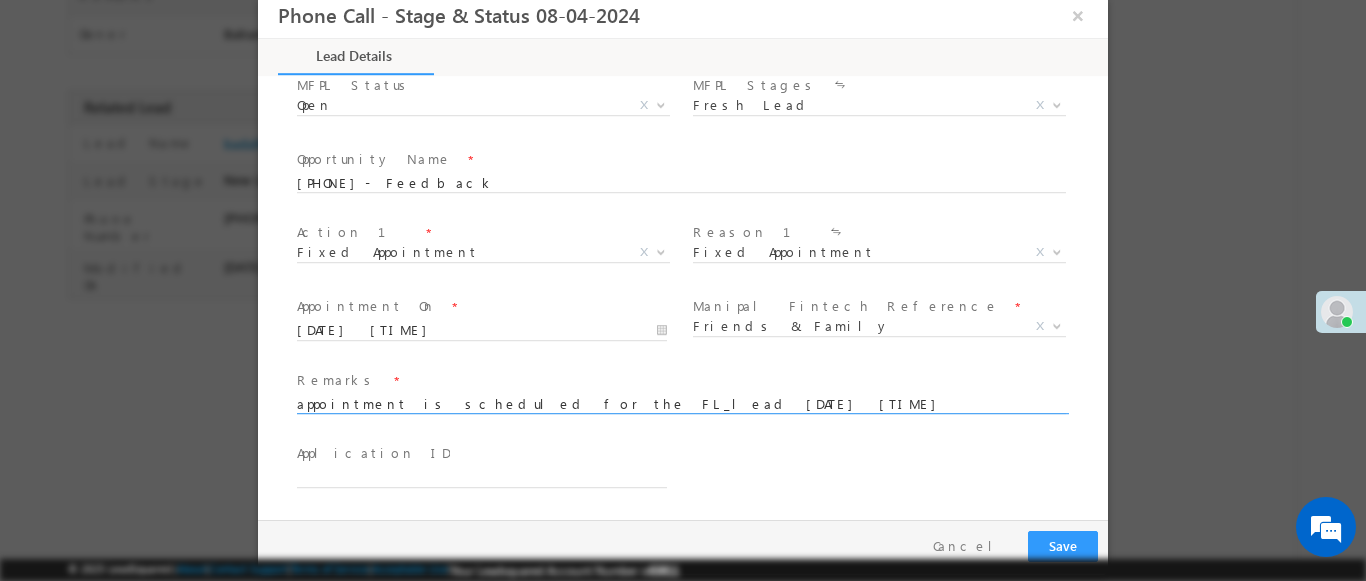 type on "appointment is scheduled for the FL_lead 2025-07-23 13:07:04" 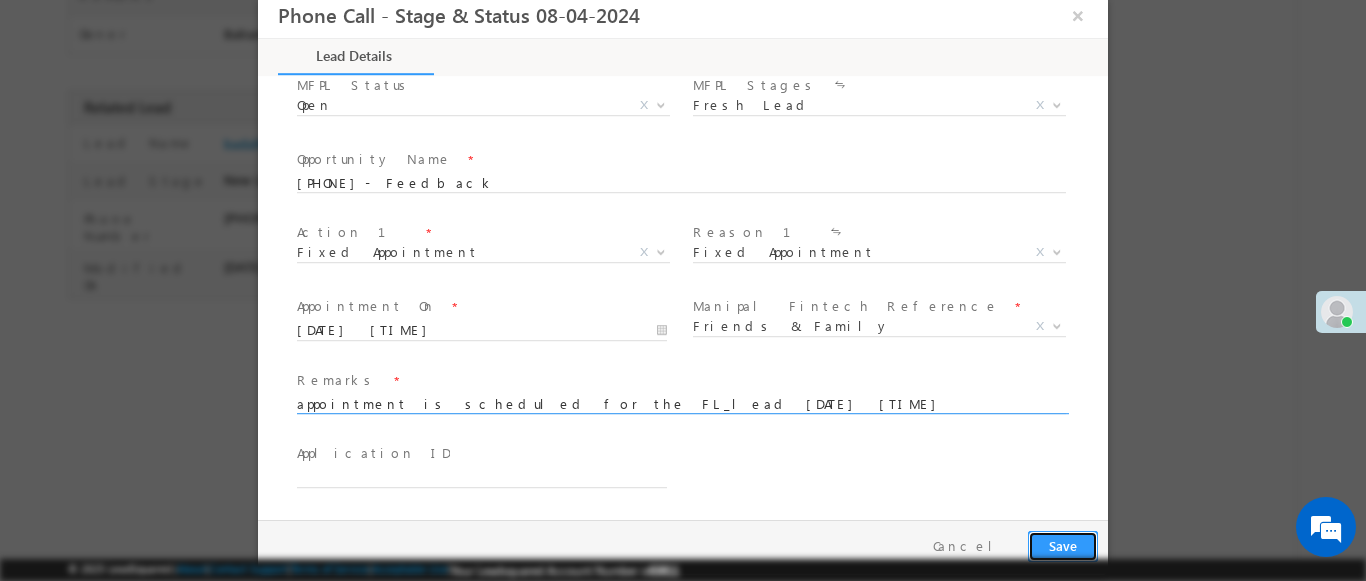 click on "Save" at bounding box center (1063, 546) 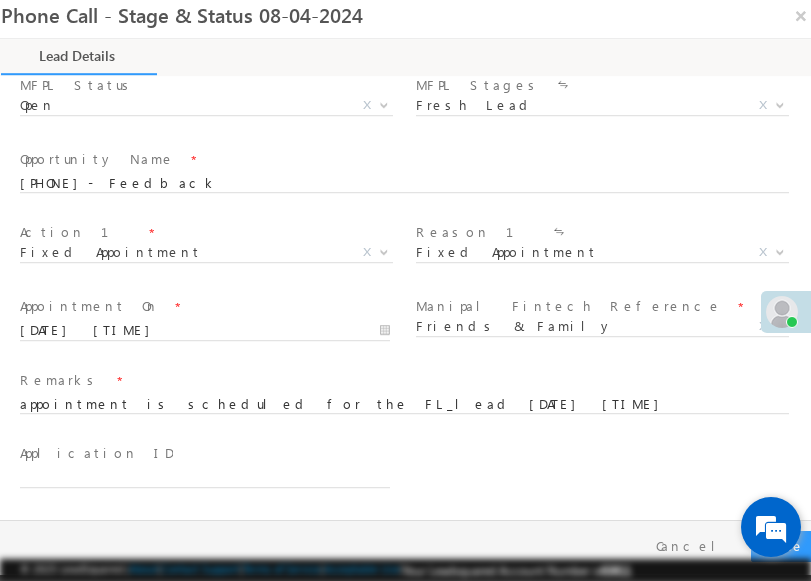 click on "We're Online! How may I help you today?" at bounding box center [771, 527] 